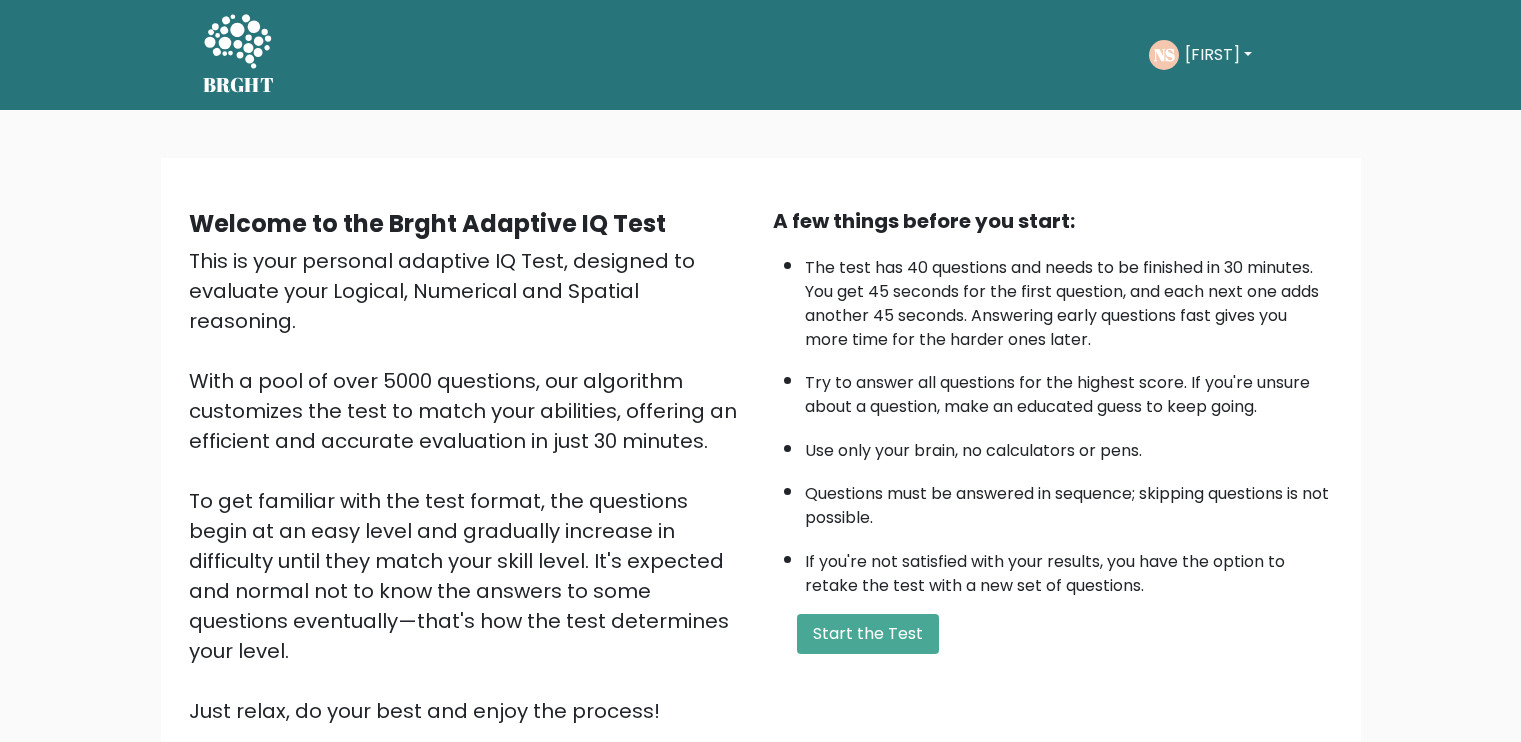 scroll, scrollTop: 0, scrollLeft: 0, axis: both 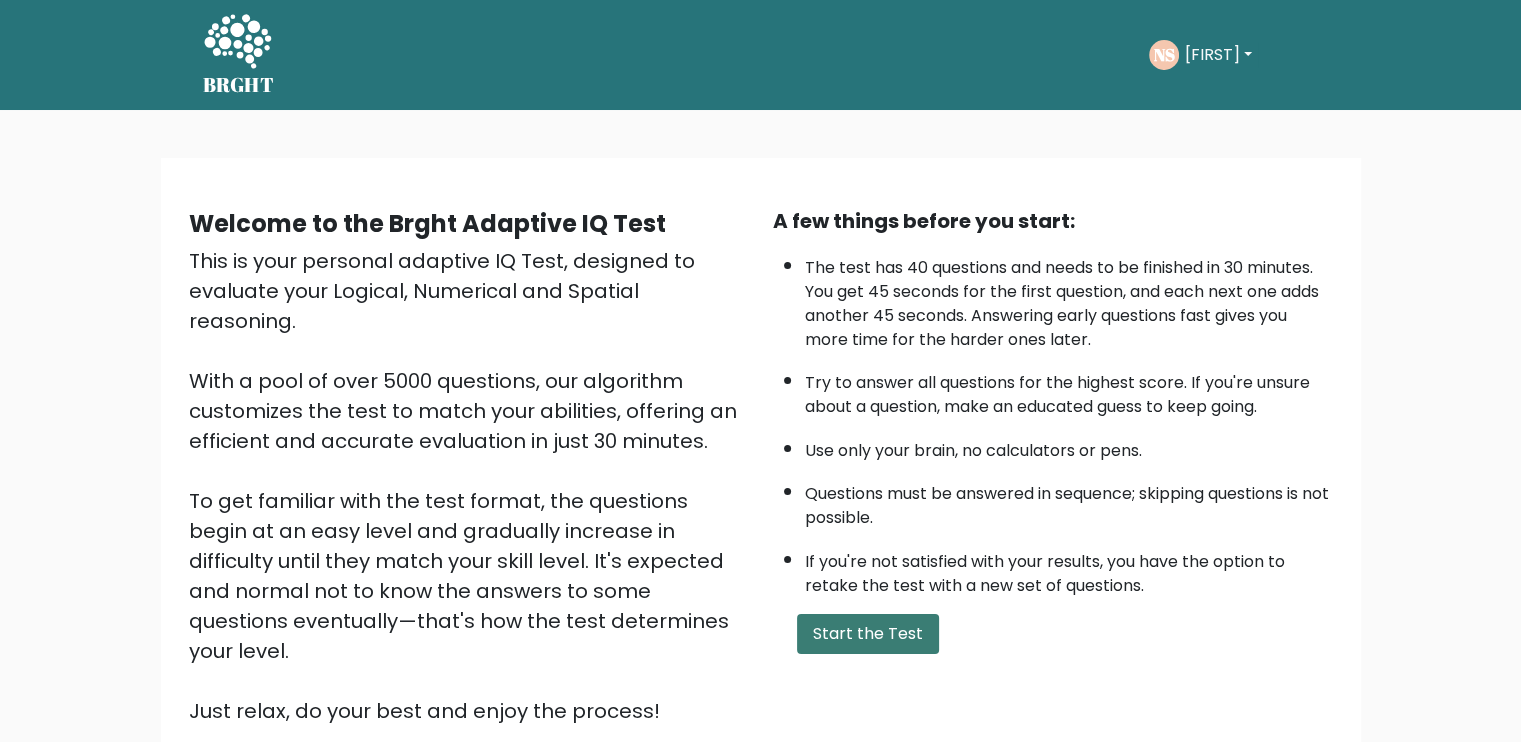 click on "Start the Test" at bounding box center [868, 634] 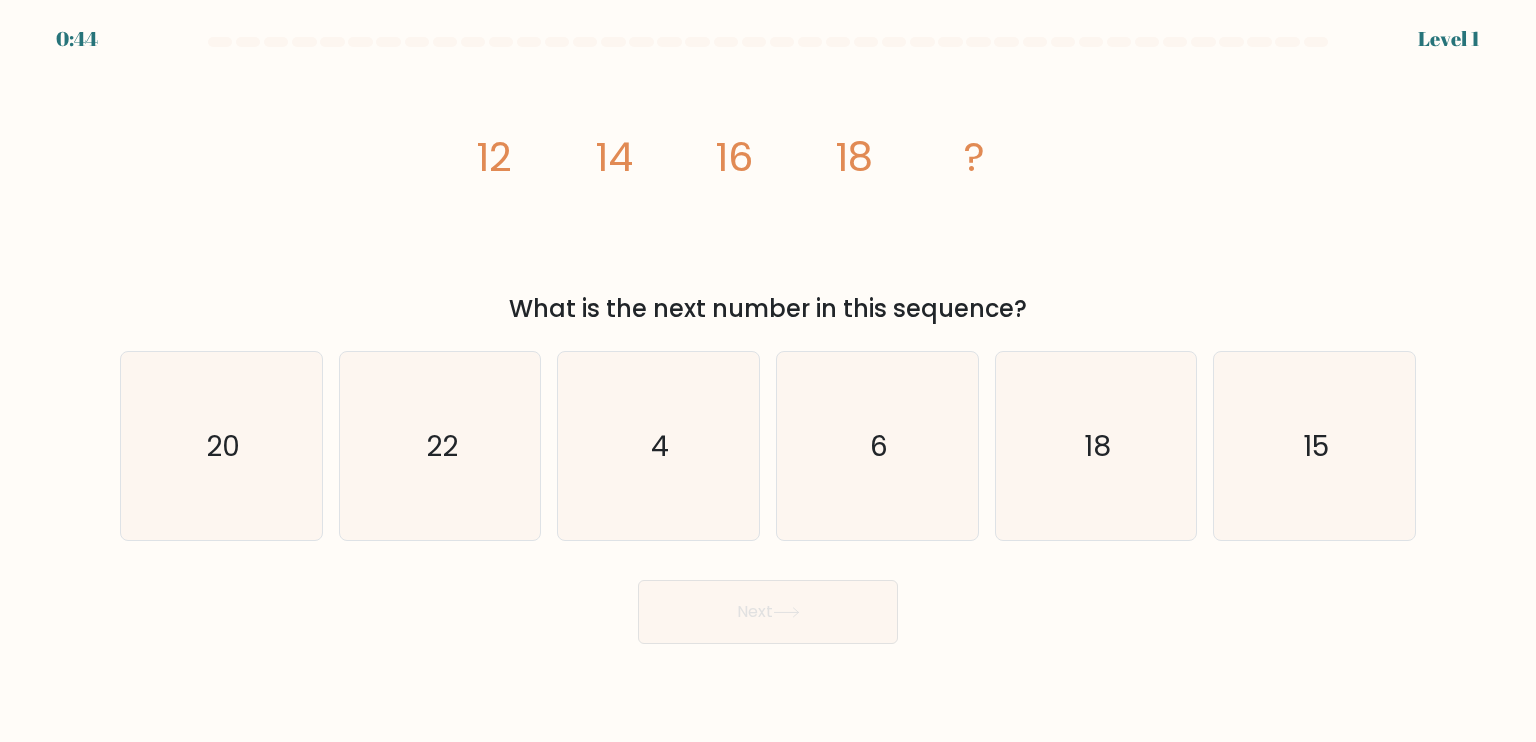 scroll, scrollTop: 0, scrollLeft: 0, axis: both 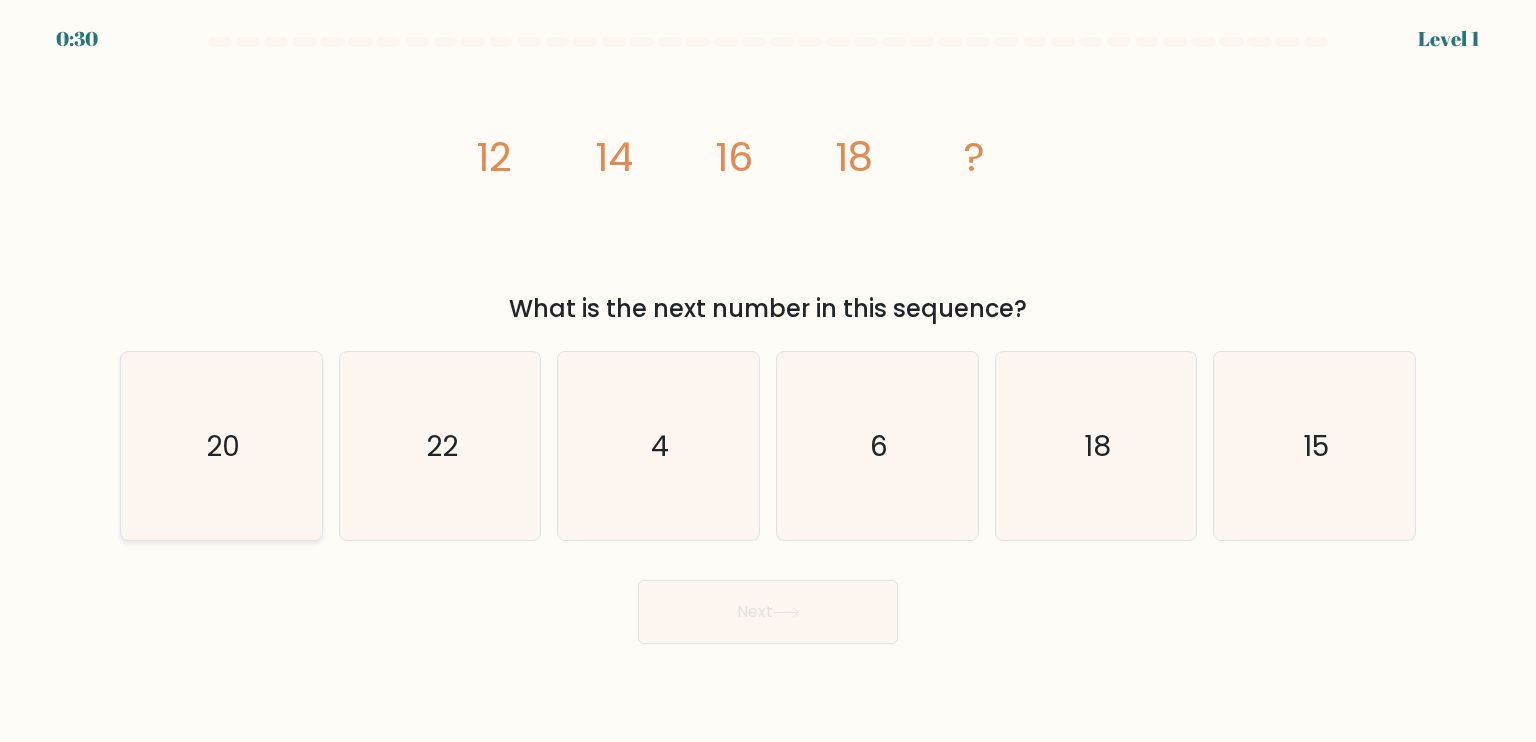 click on "20" 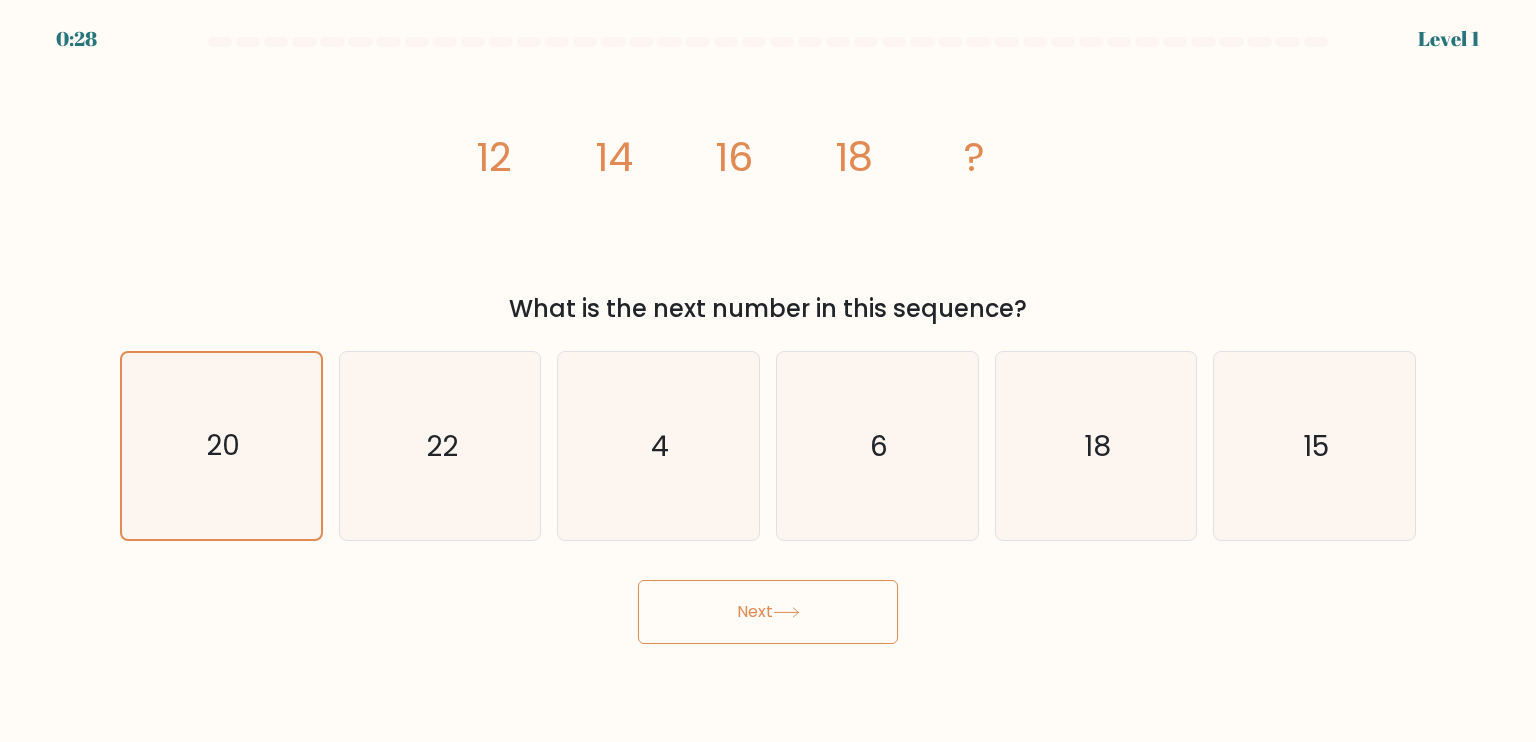 click on "Next" at bounding box center [768, 612] 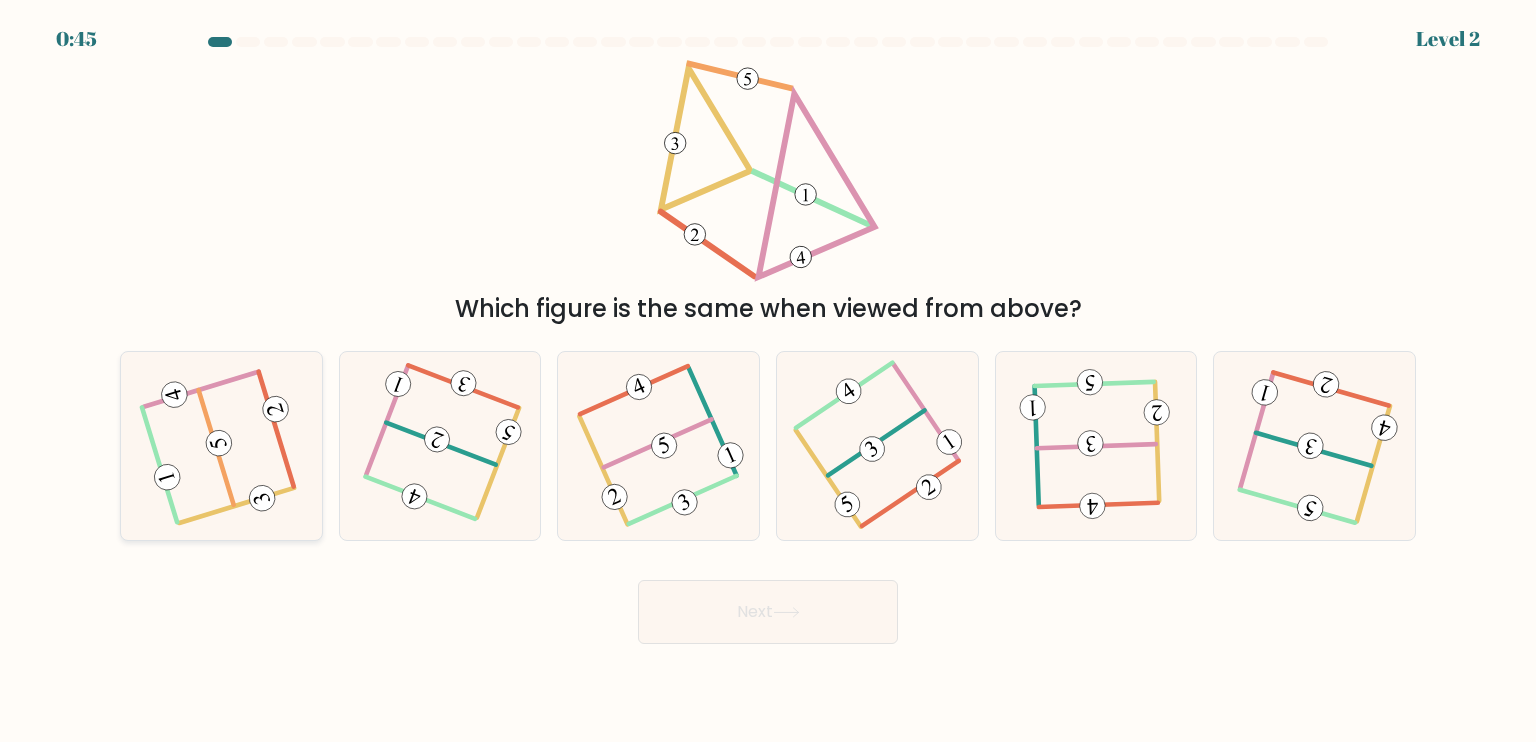 click 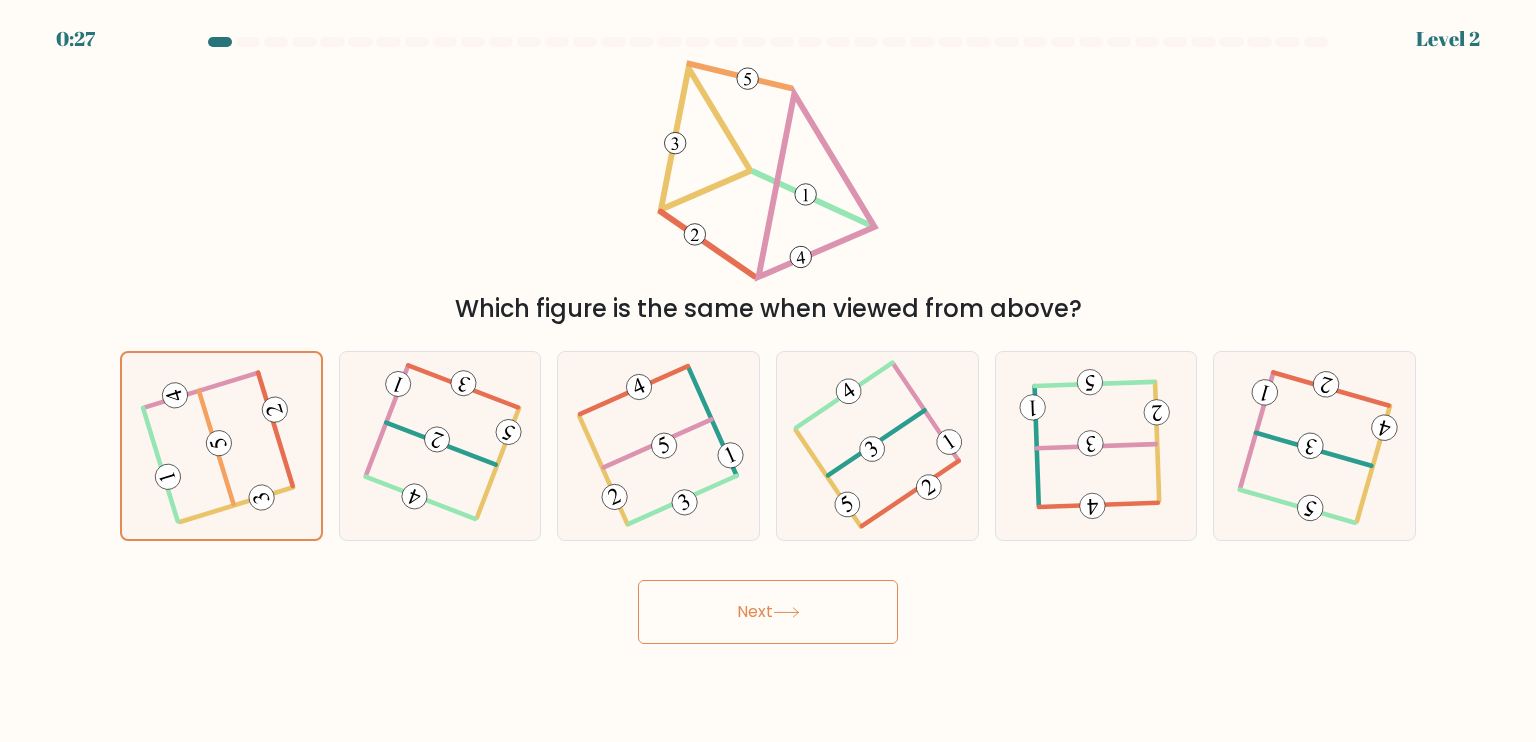 click 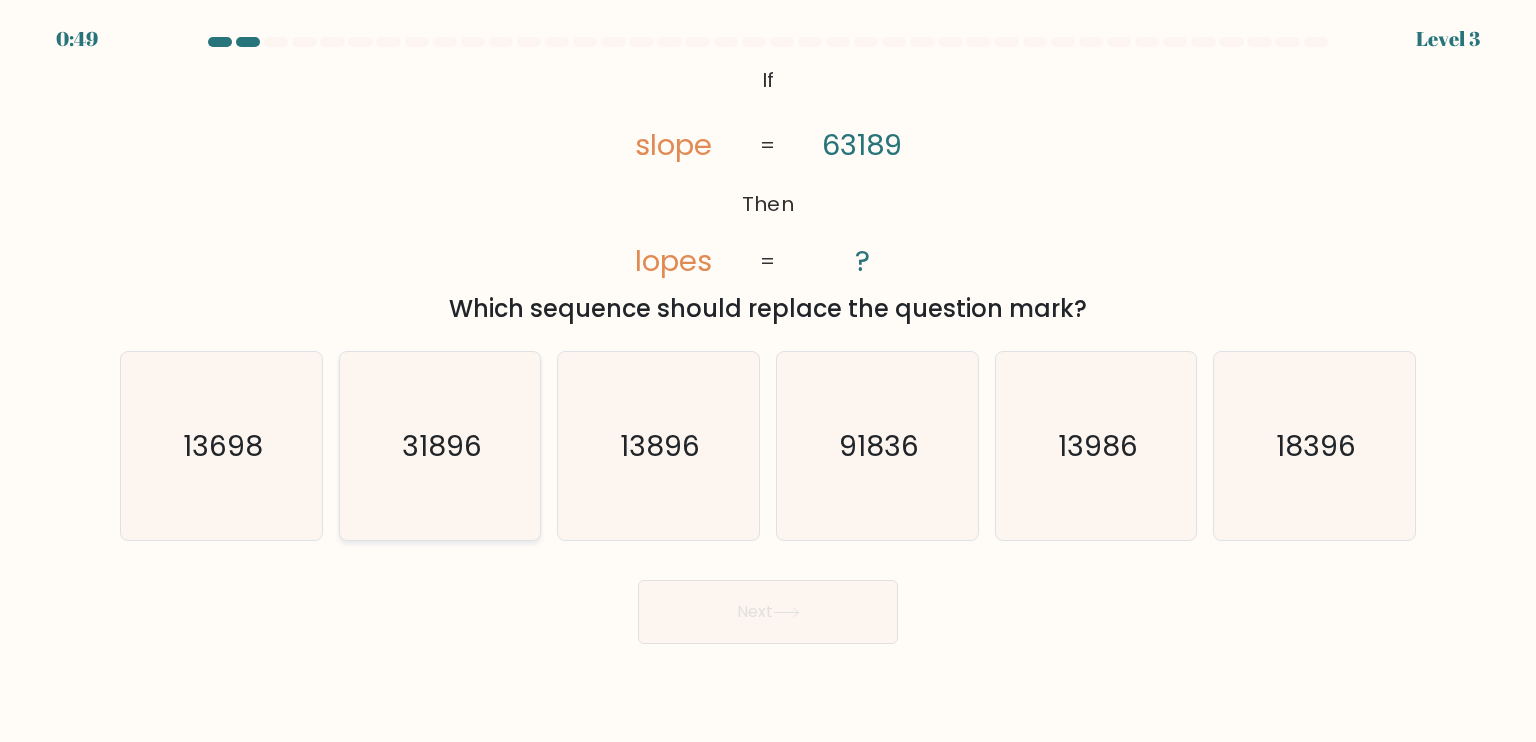 click on "31896" 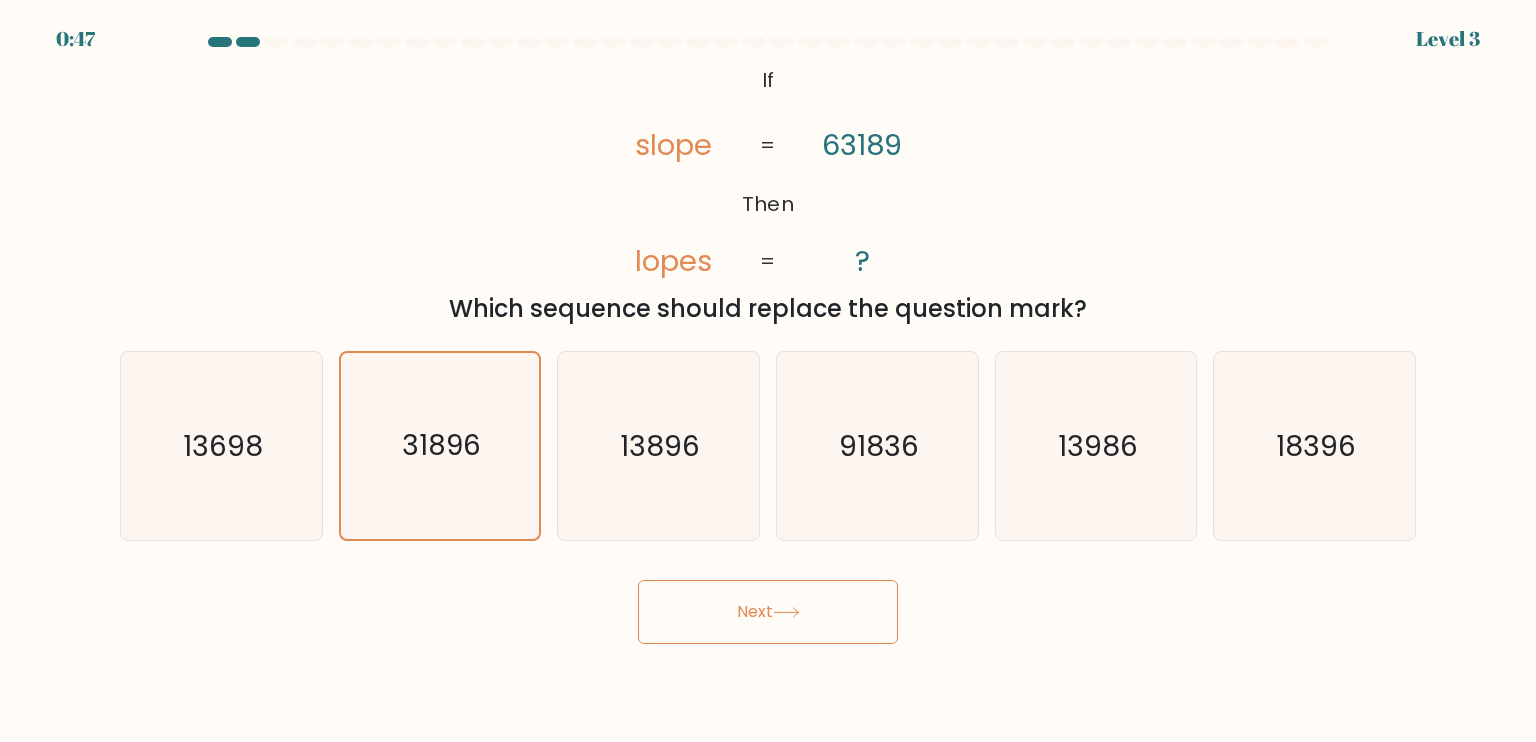 click on "Next" at bounding box center [768, 612] 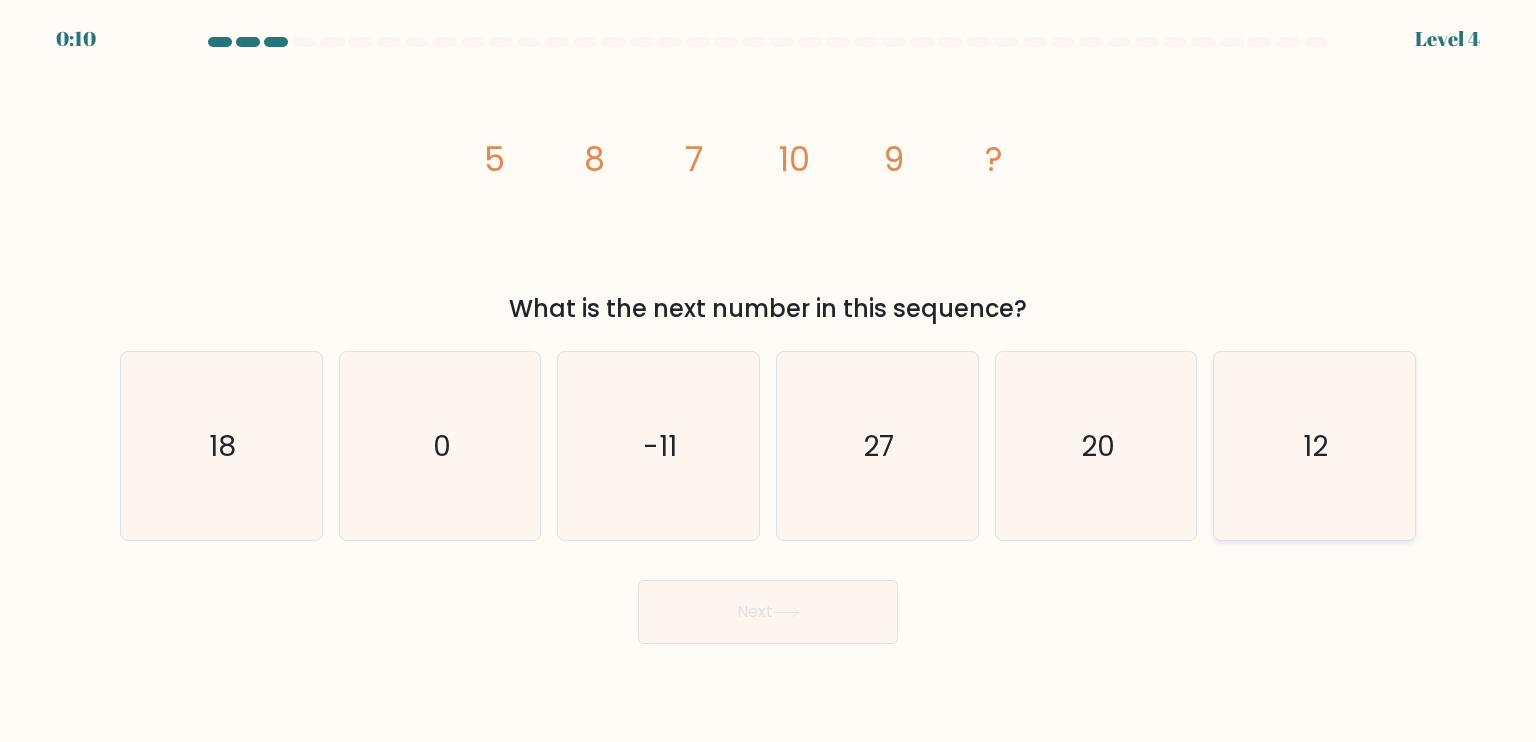 click on "12" 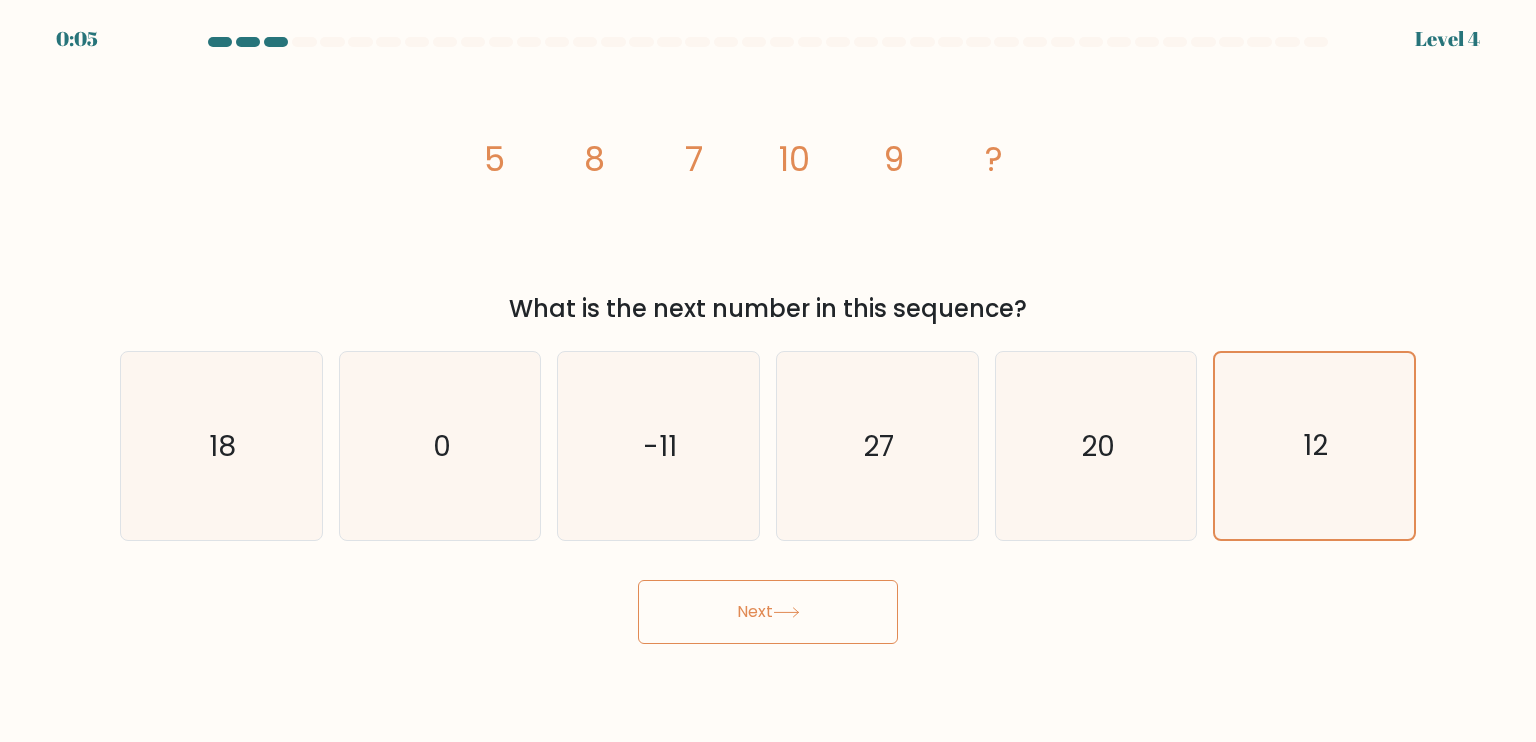 click on "Next" at bounding box center [768, 612] 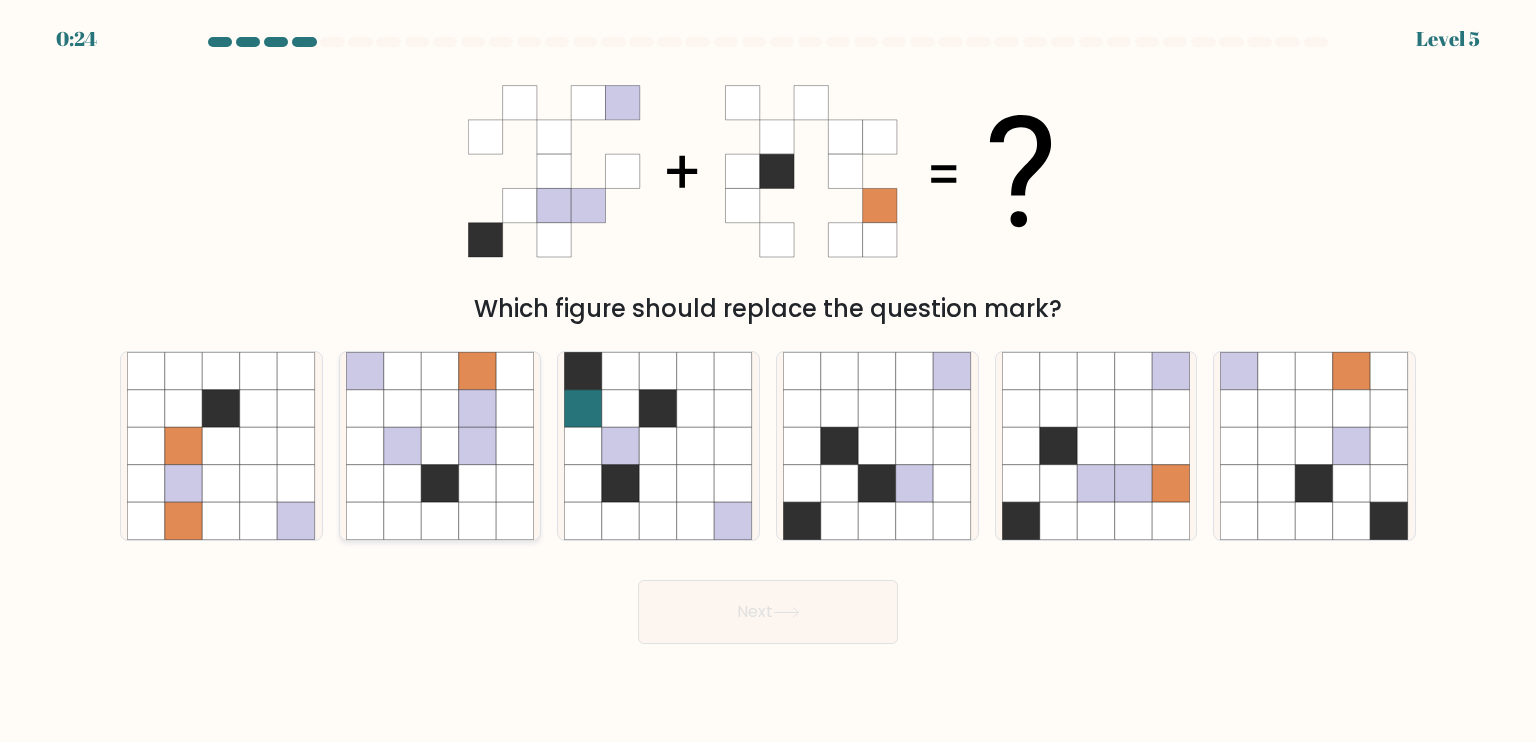 click 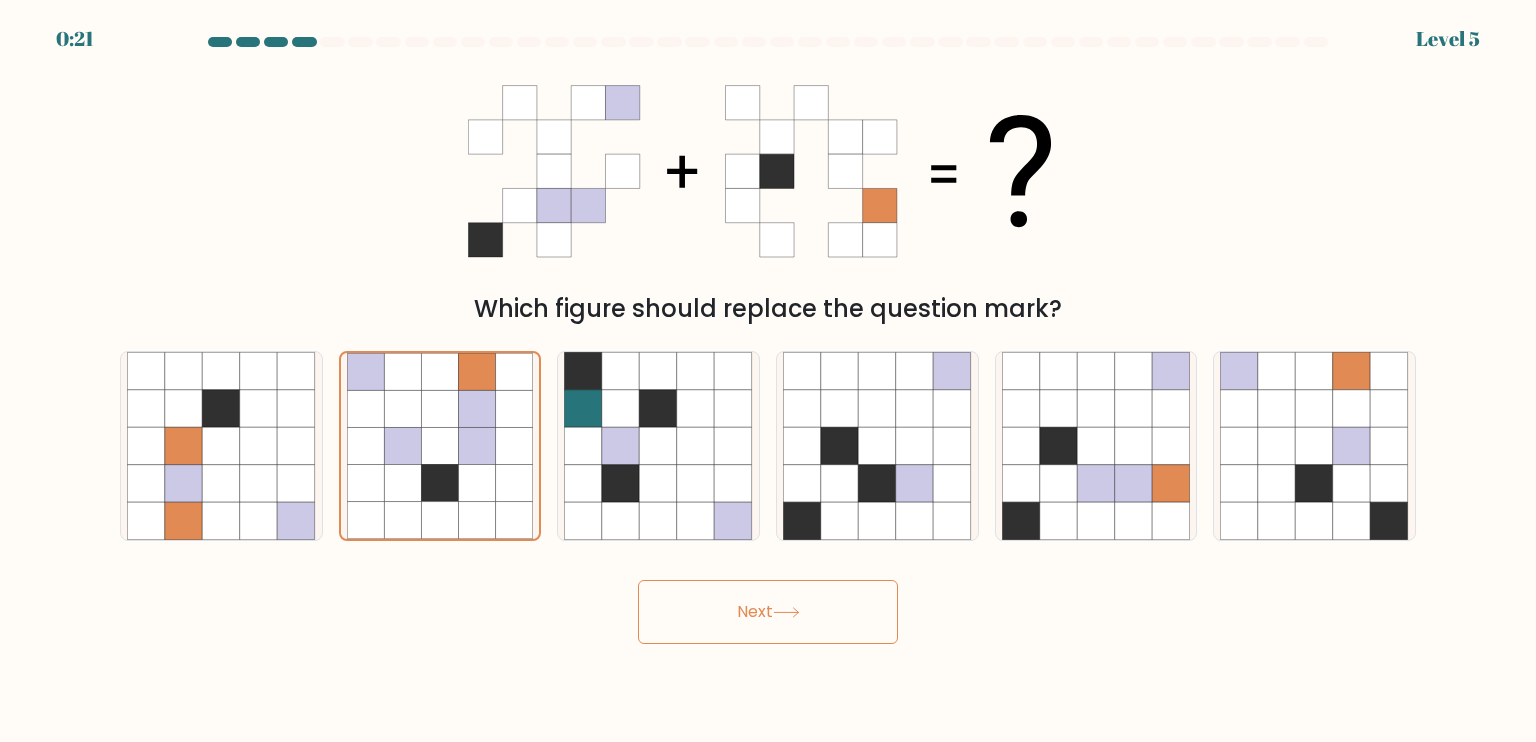 click on "Next" at bounding box center (768, 612) 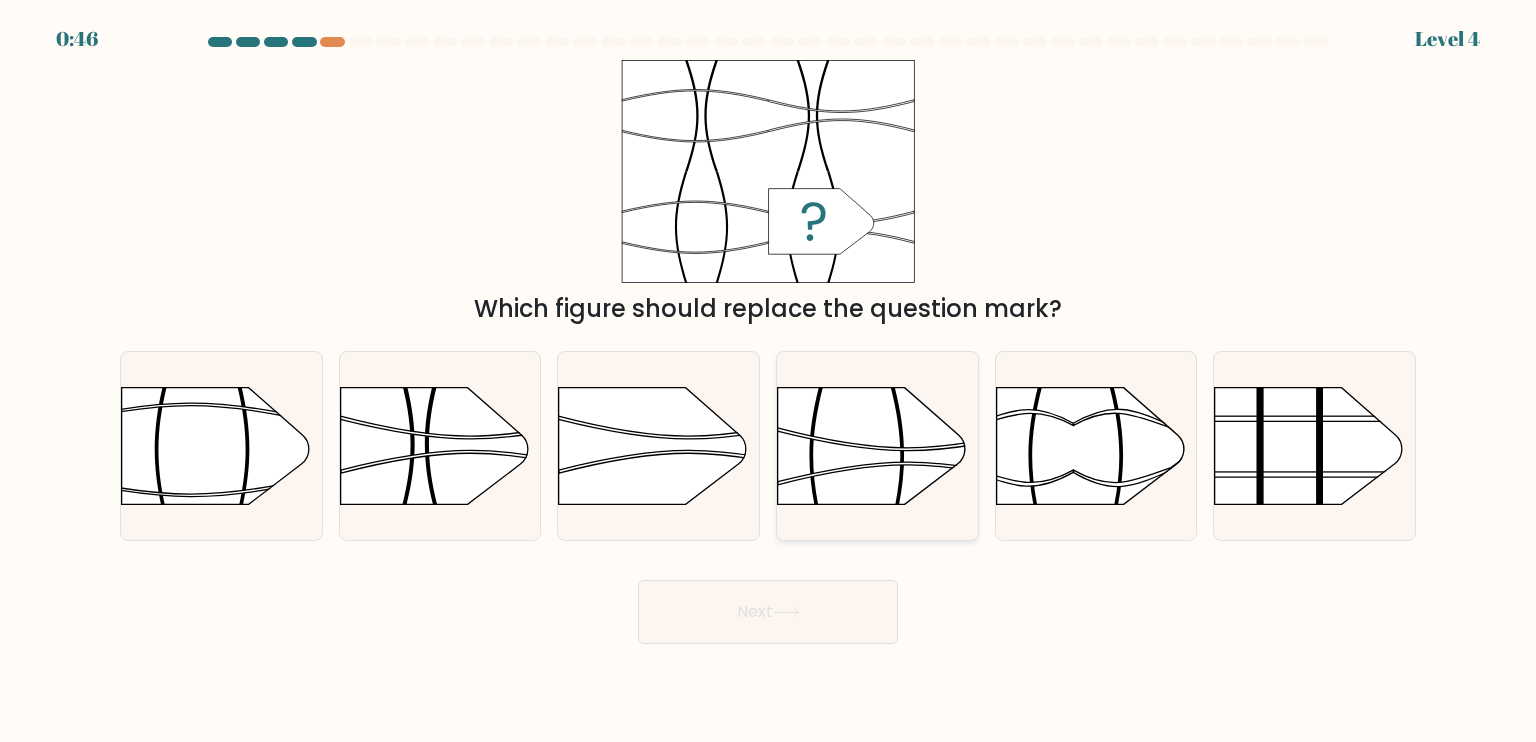 click 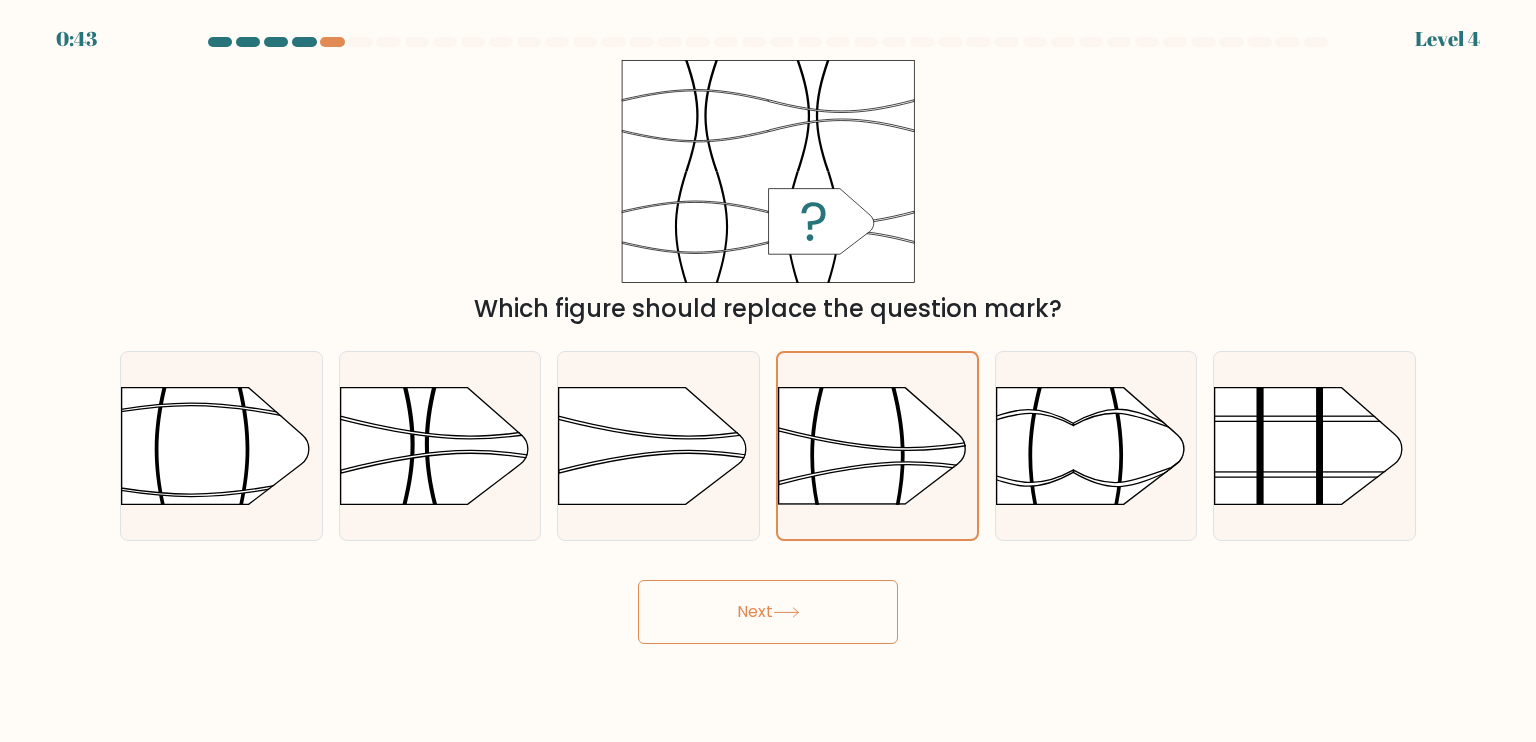 click on "Next" at bounding box center [768, 612] 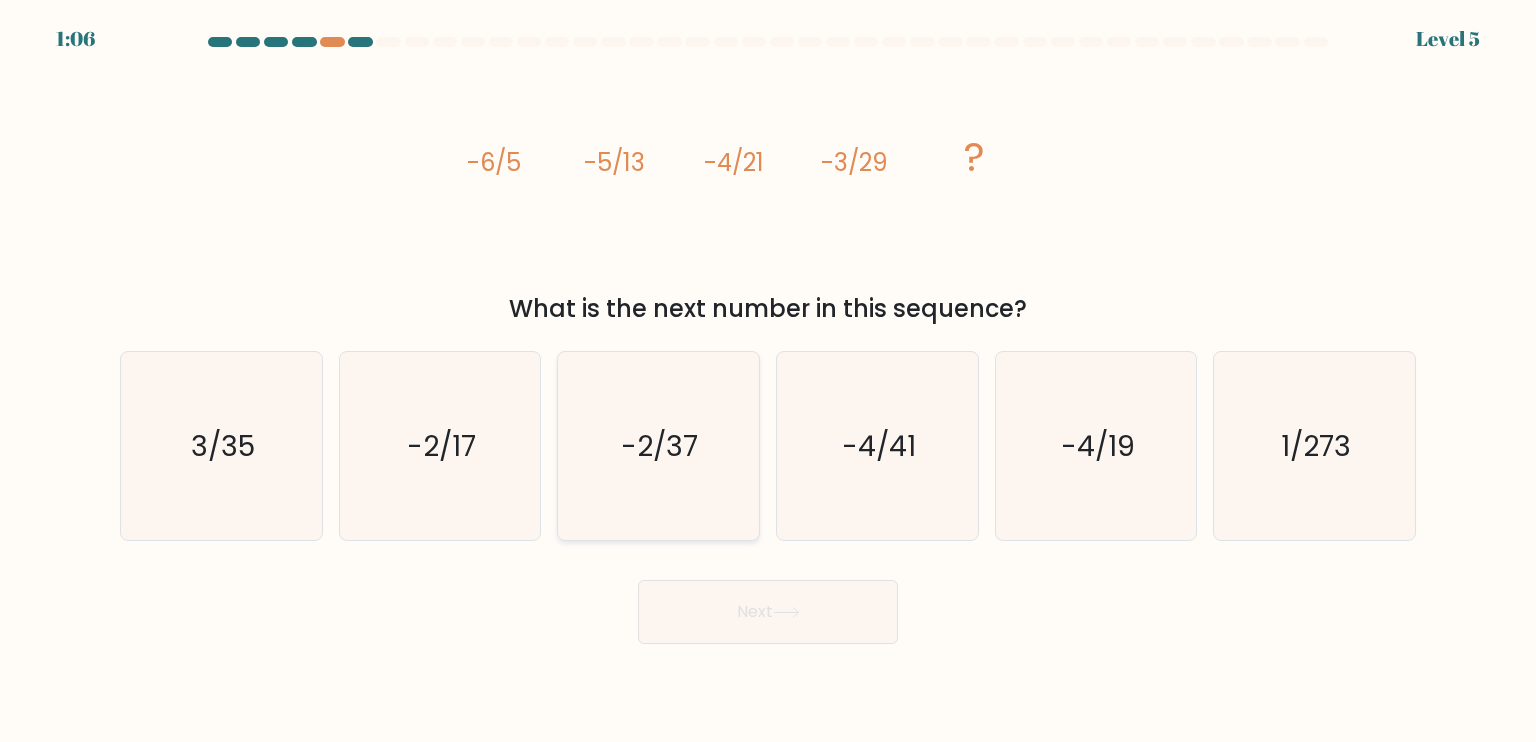 click on "-2/37" 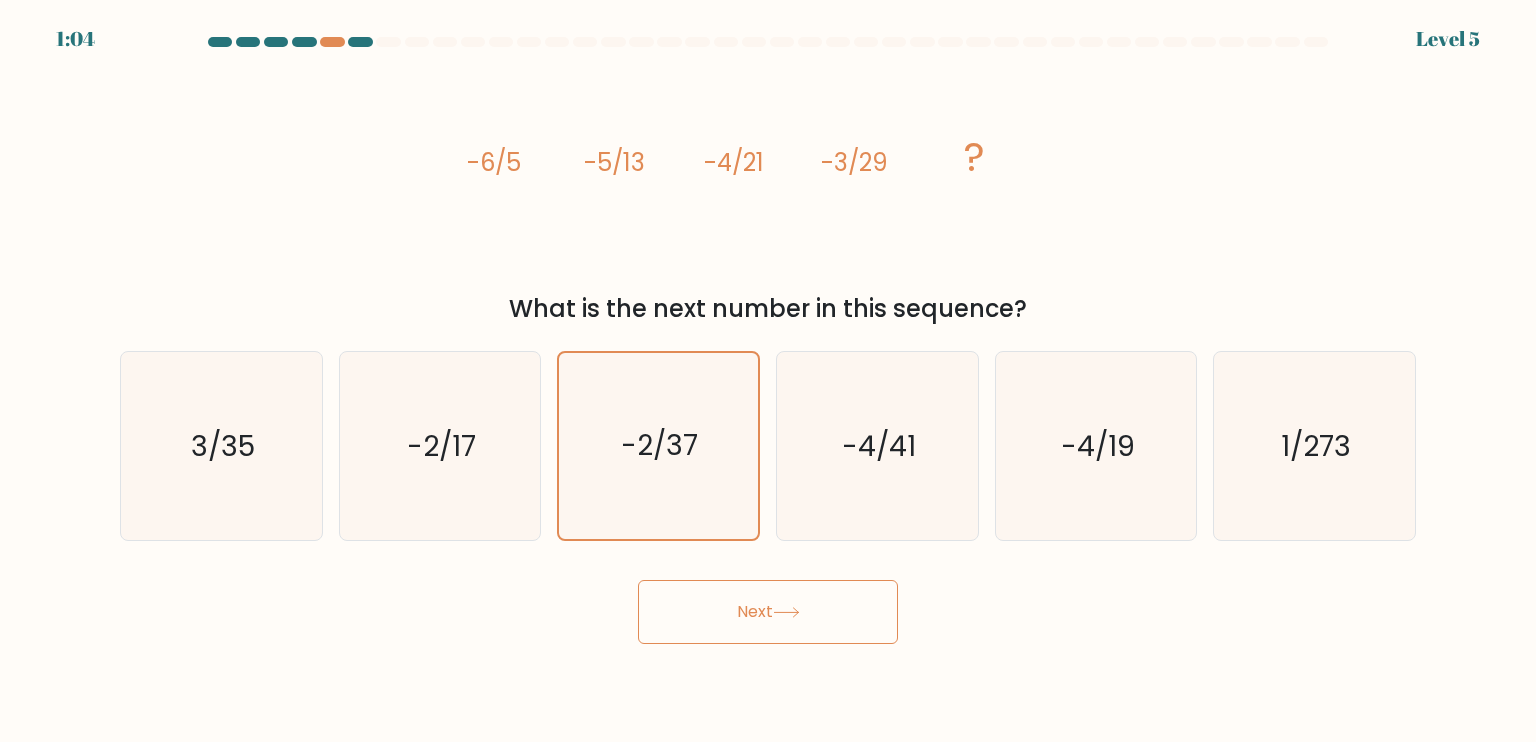 click on "Next" at bounding box center [768, 612] 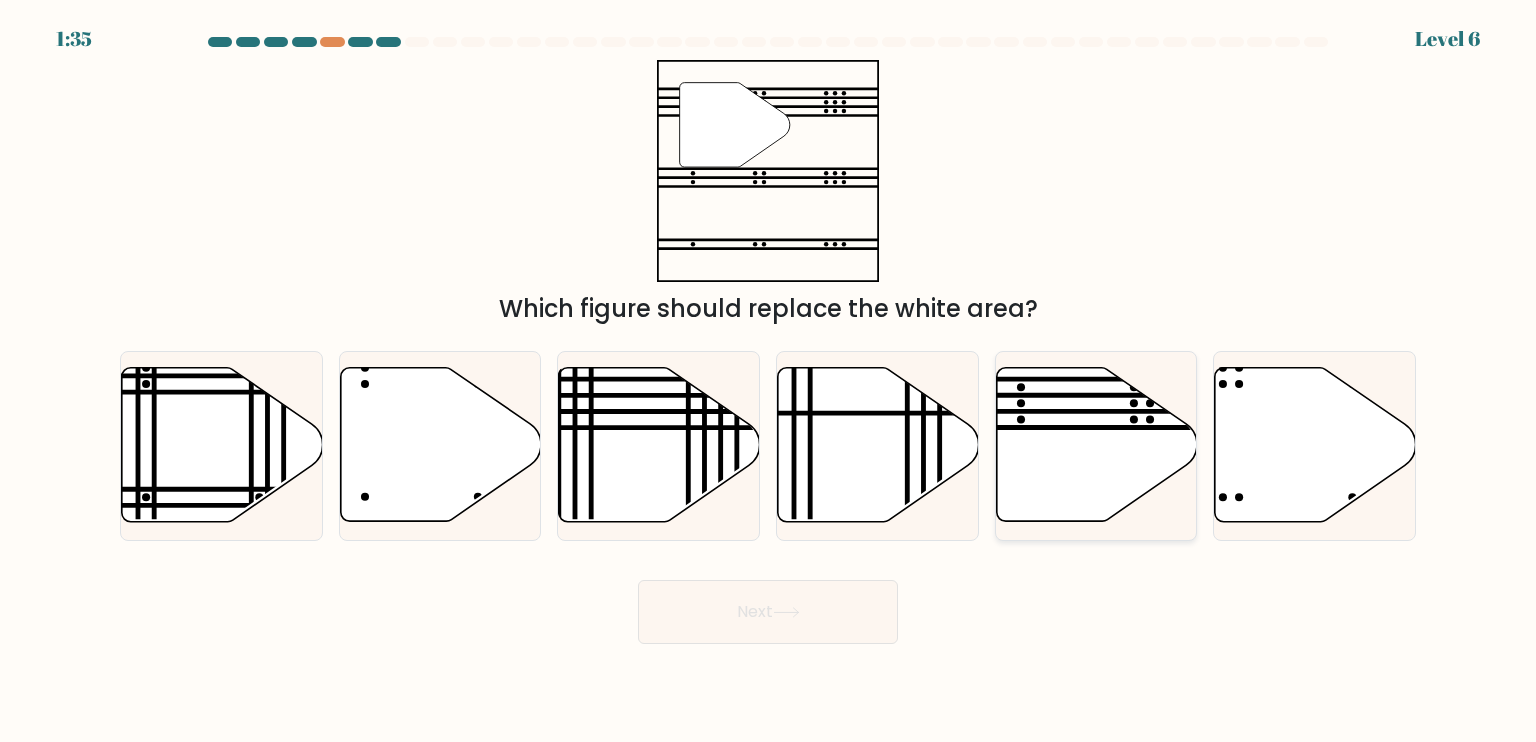 click 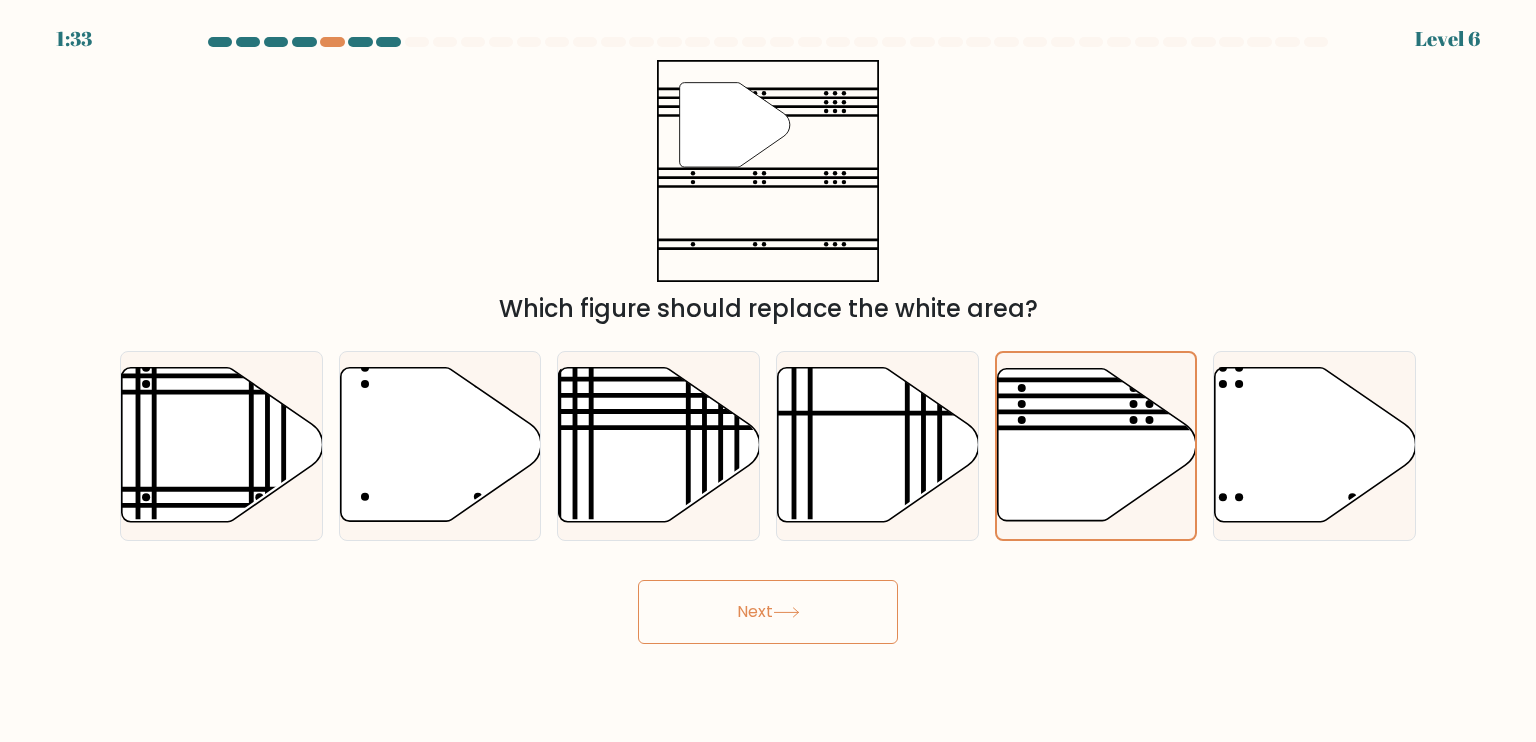 click on "Next" at bounding box center [768, 612] 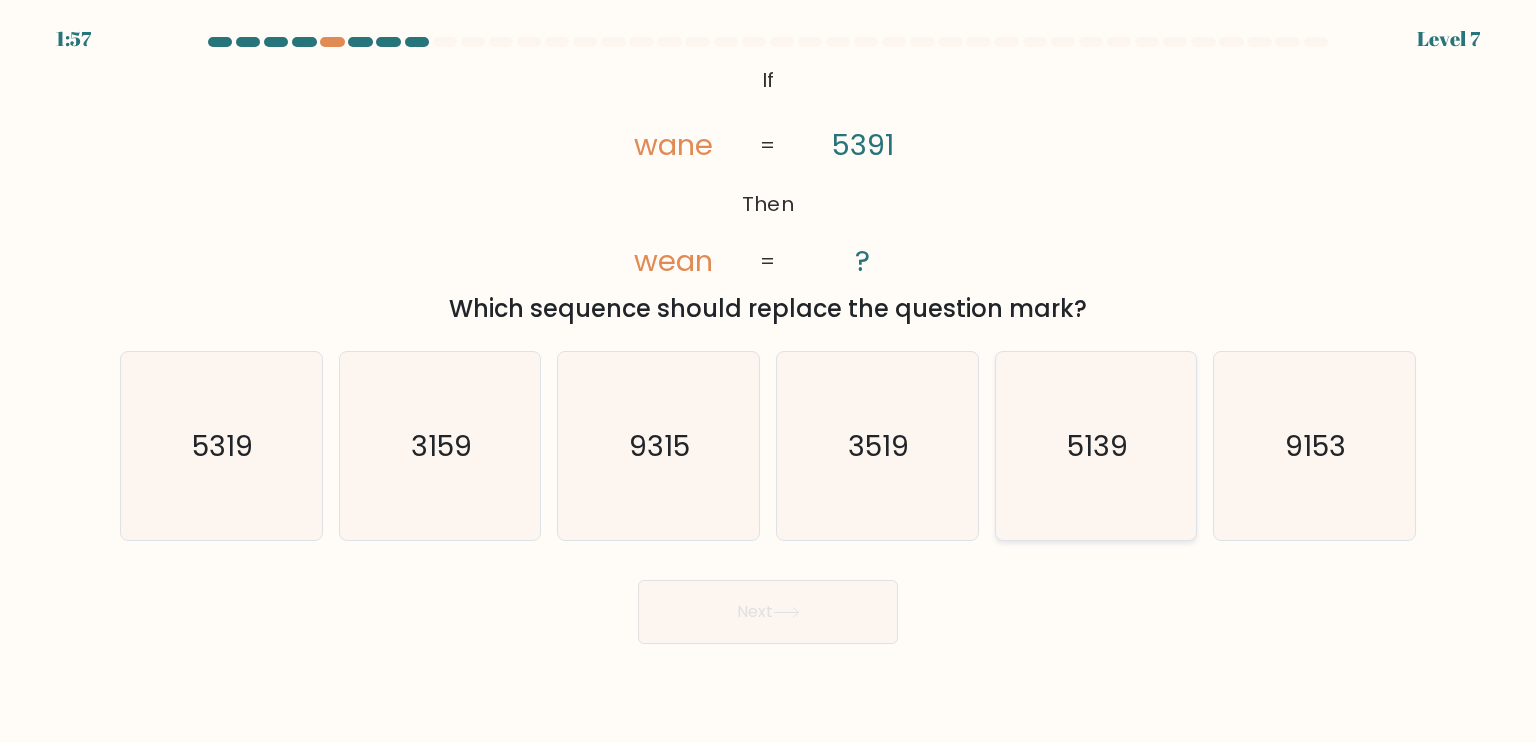 click on "5139" 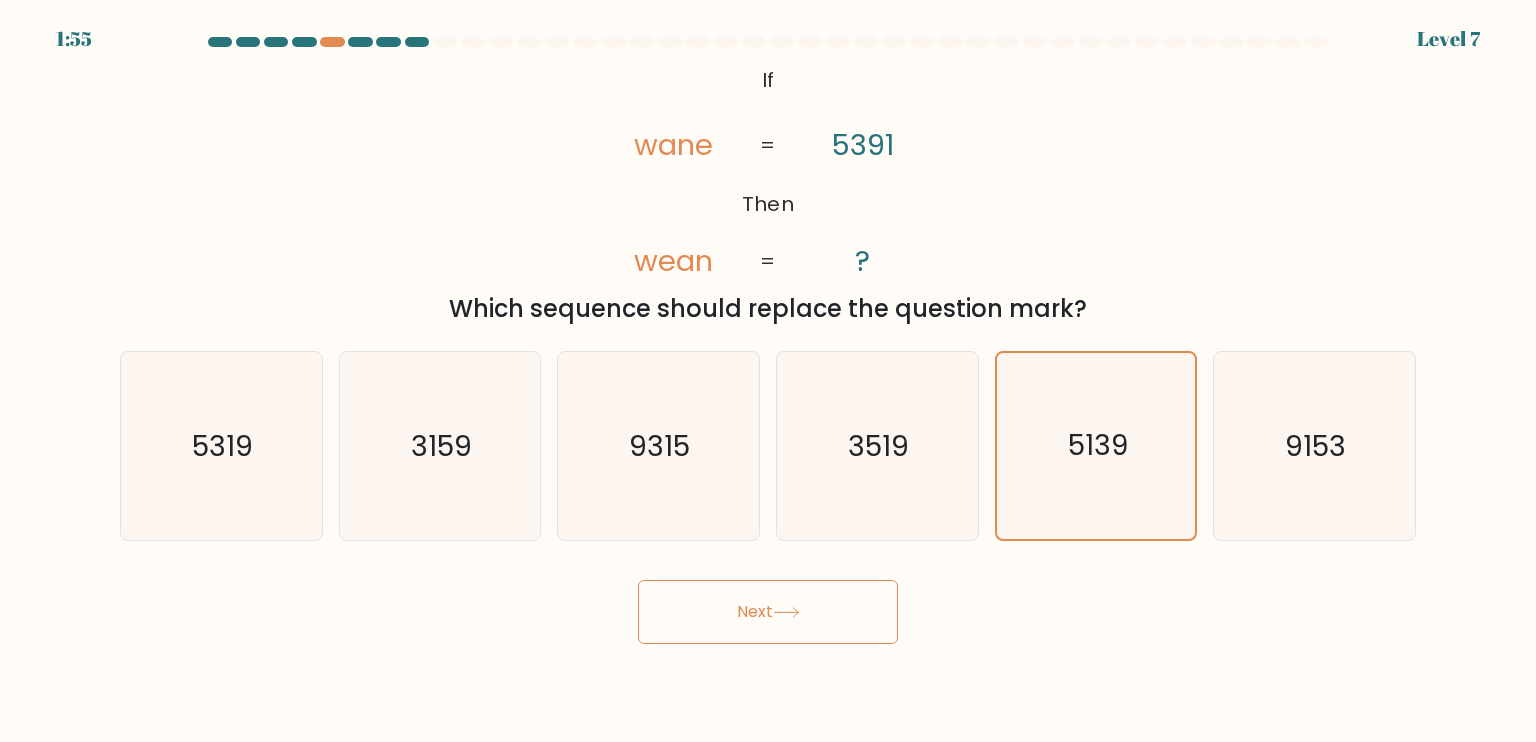click on "Next" at bounding box center (768, 612) 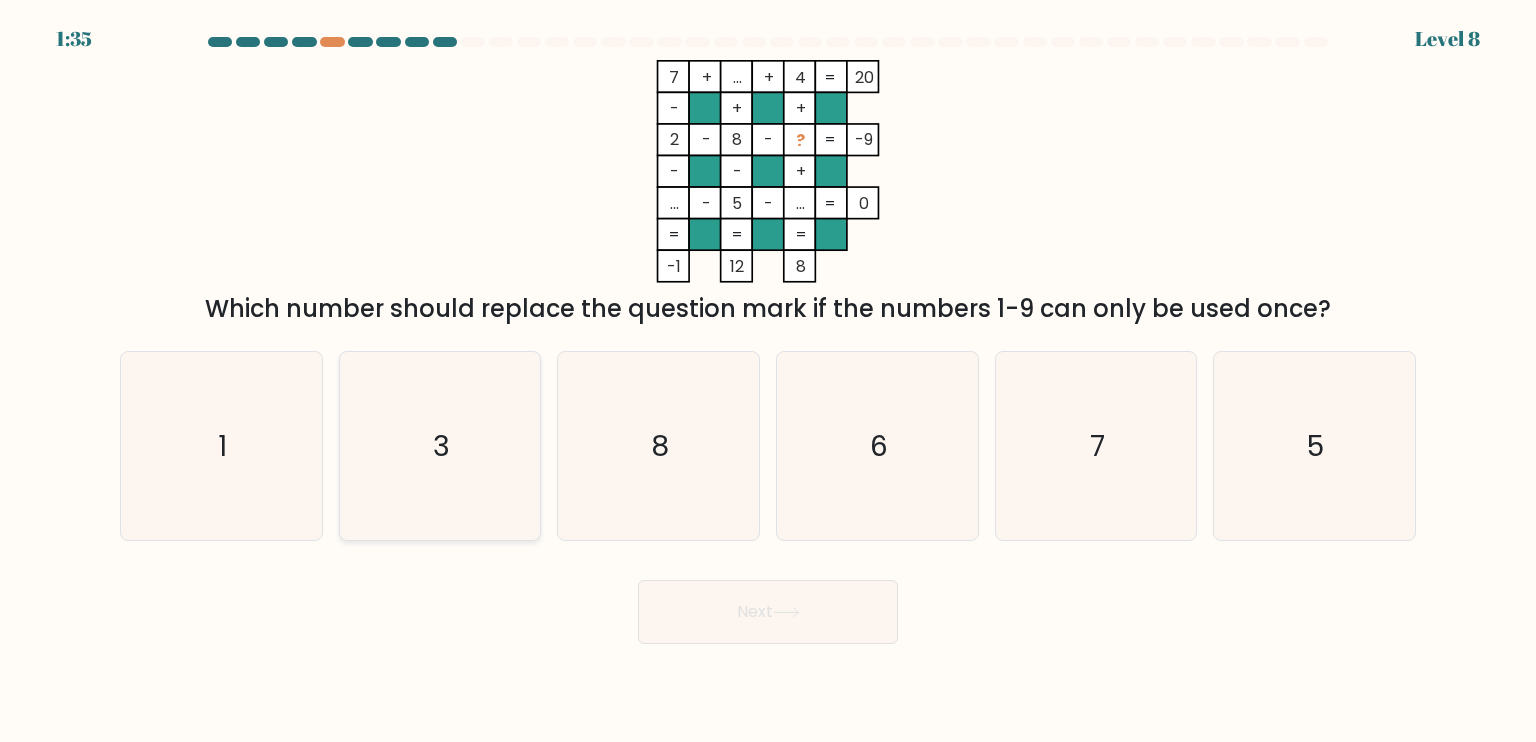 click on "3" 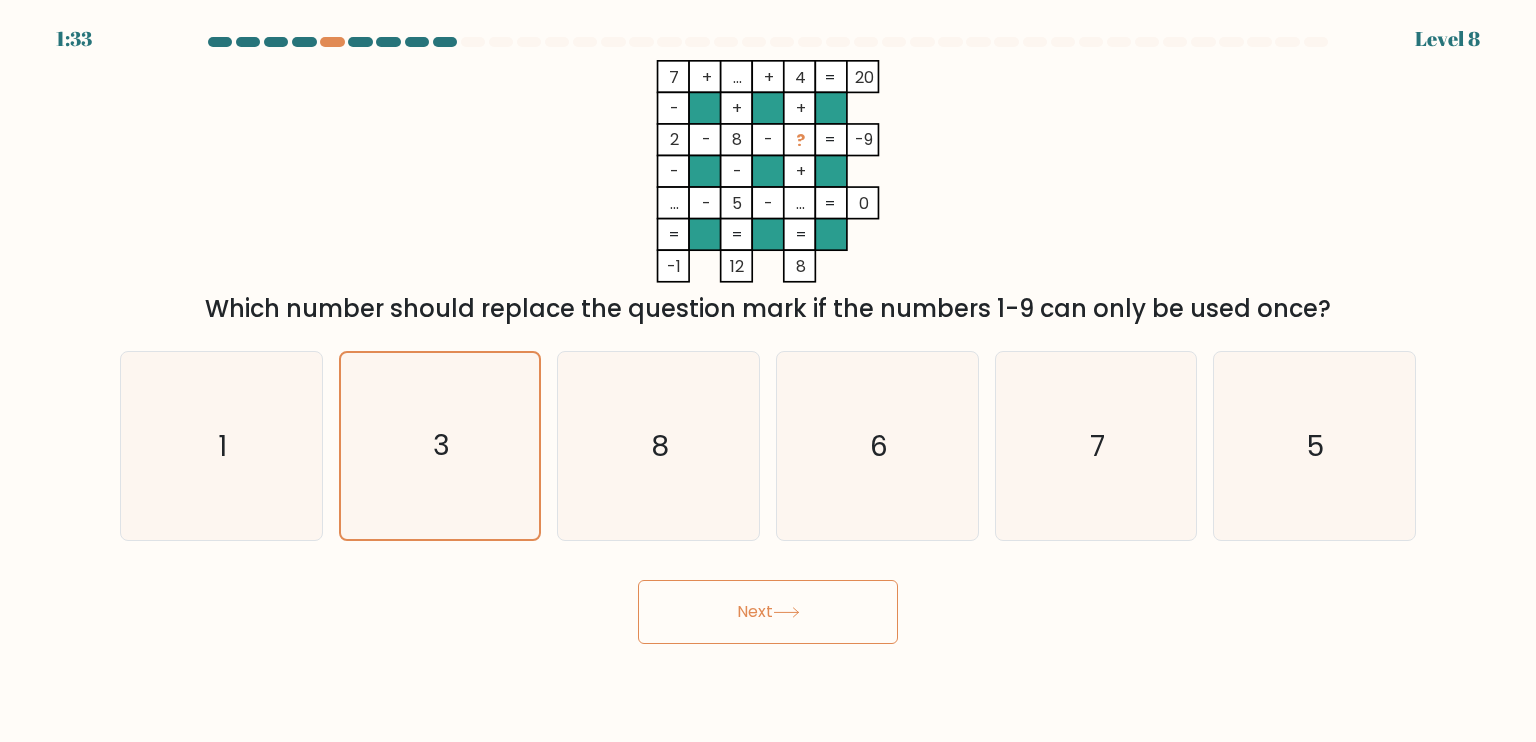 click 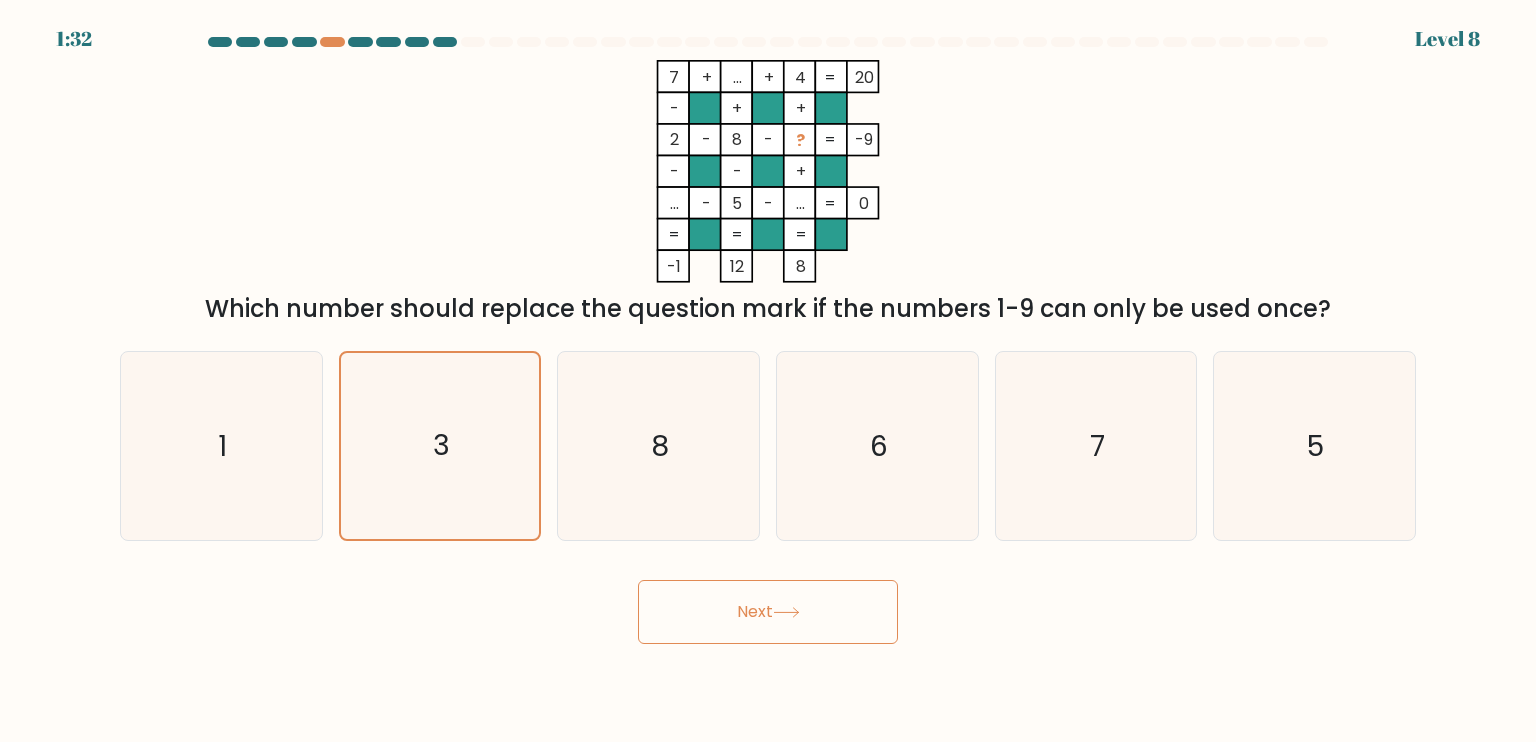 click 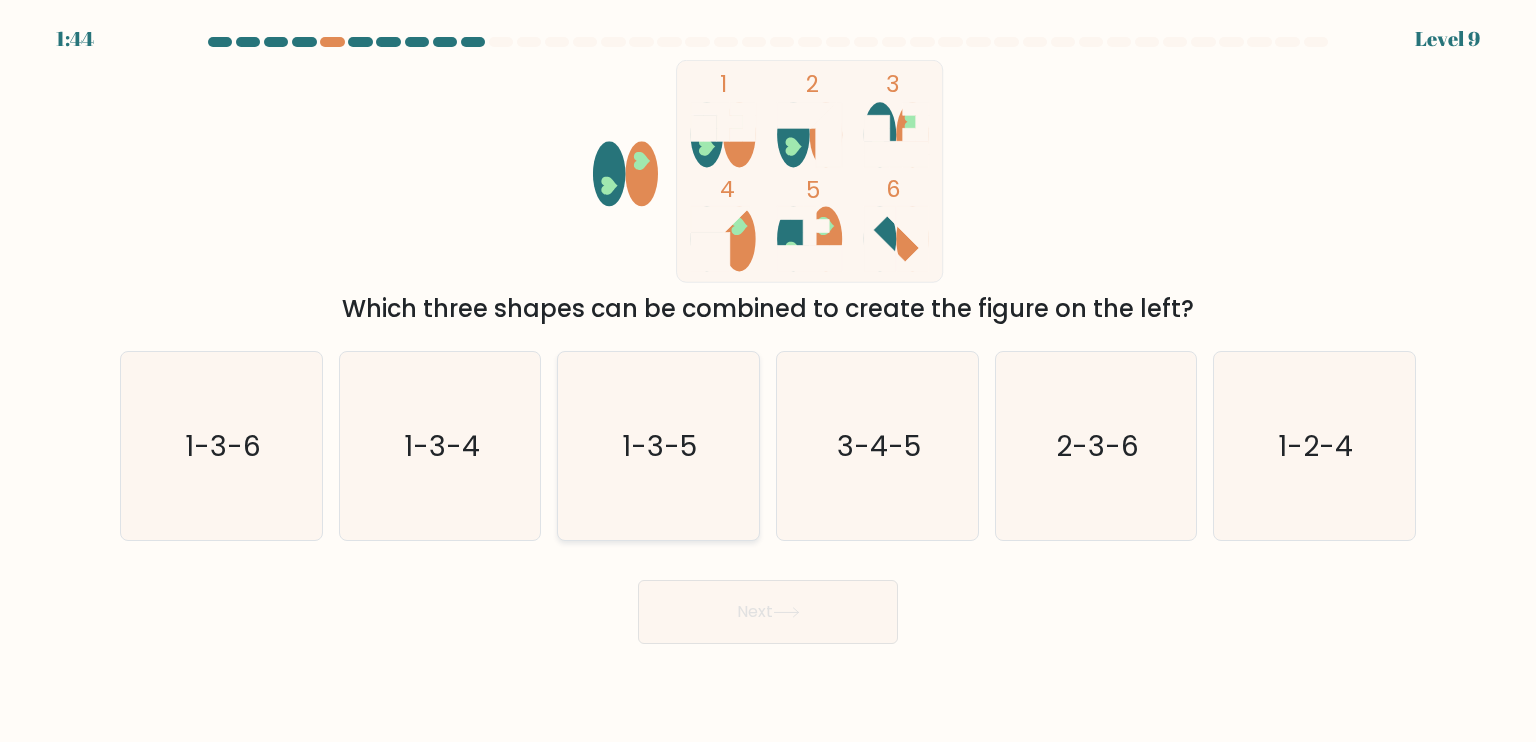 click on "1-3-5" 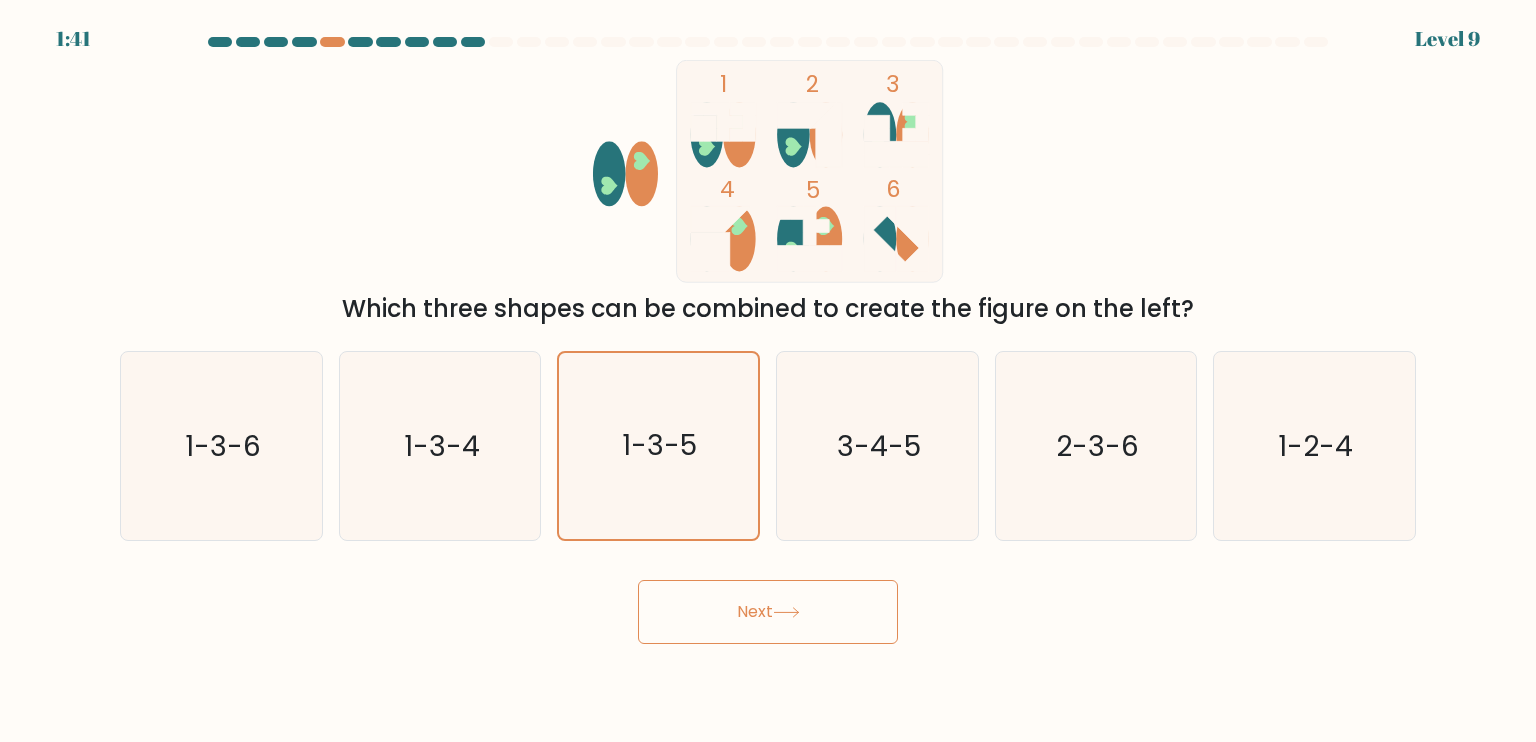 click on "Next" at bounding box center [768, 612] 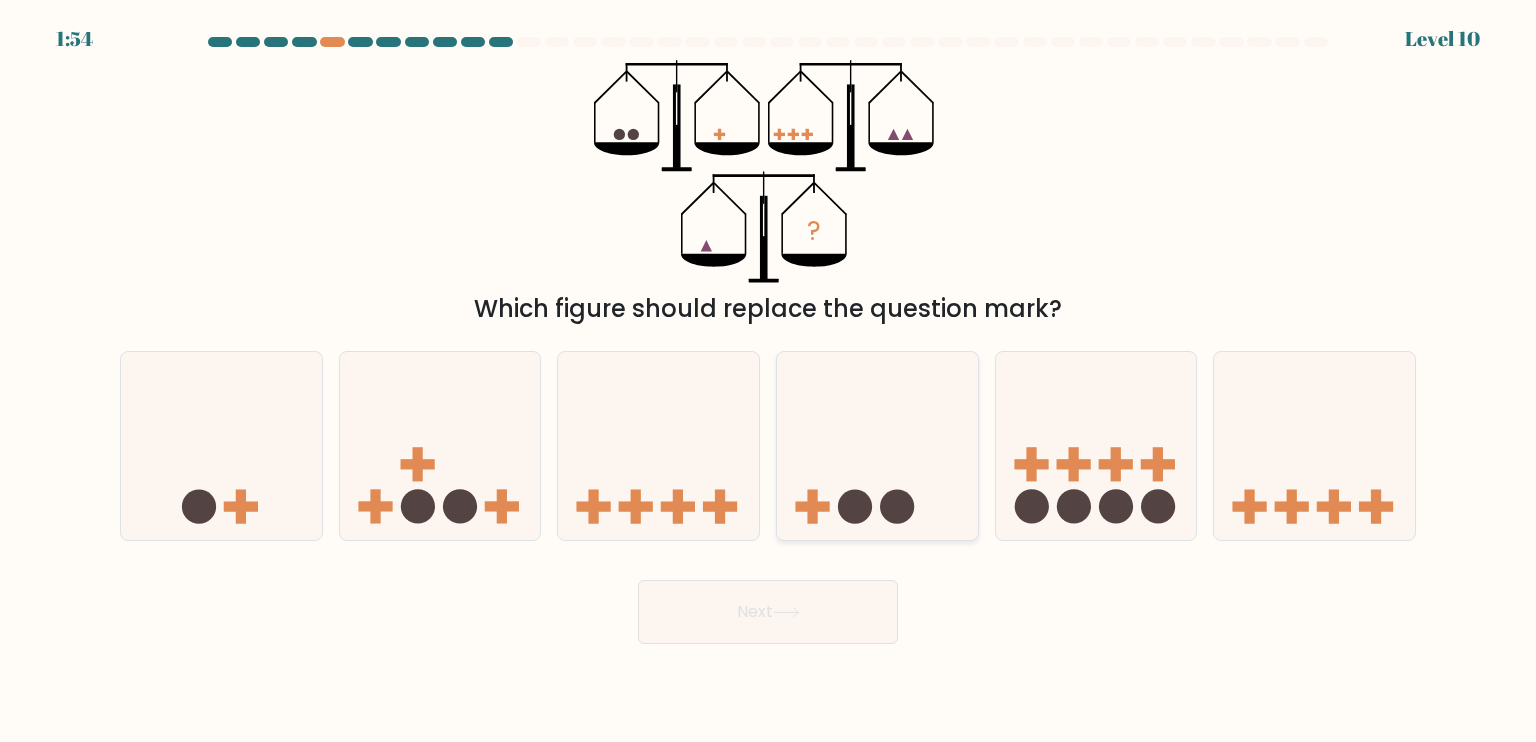 click 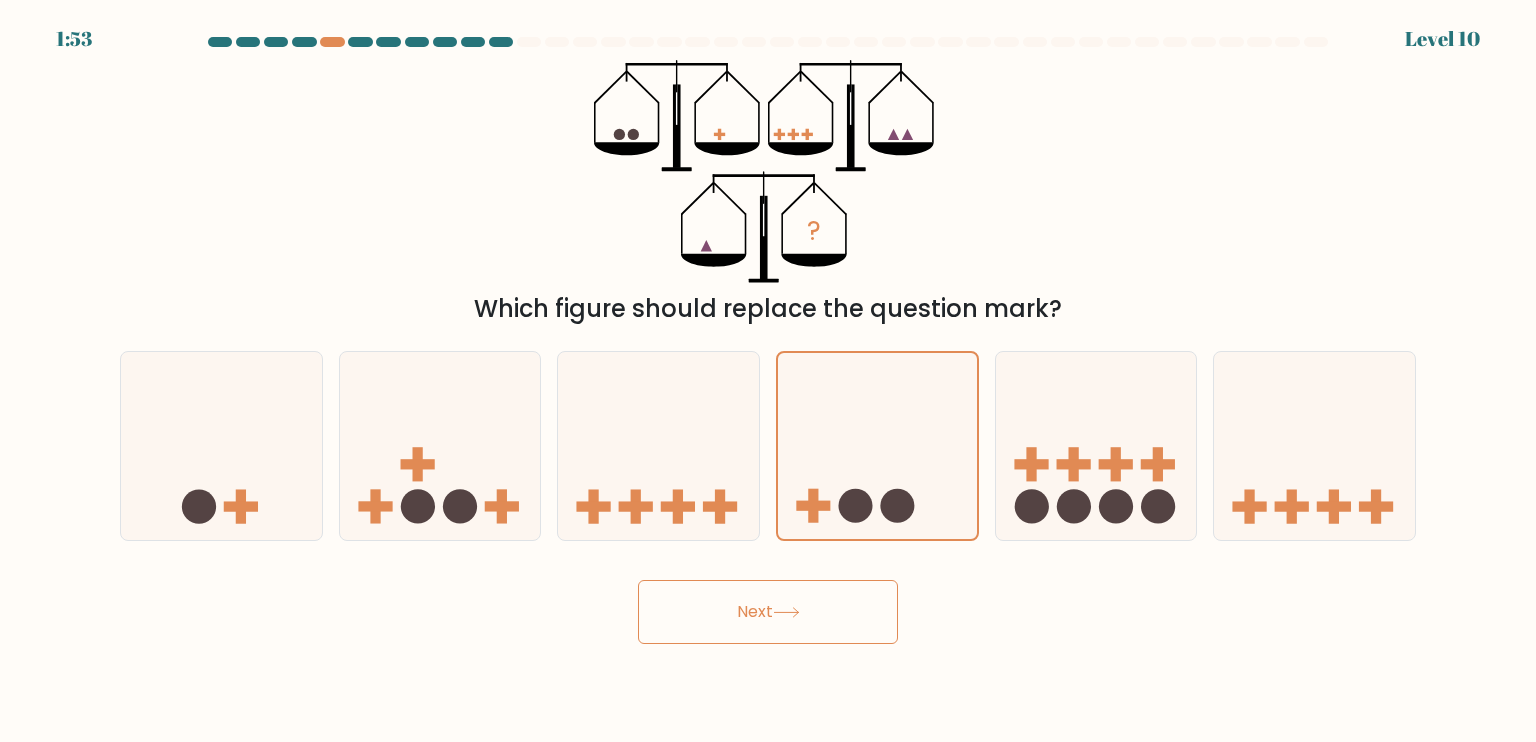 click on "1:53
Level 10" at bounding box center [768, 371] 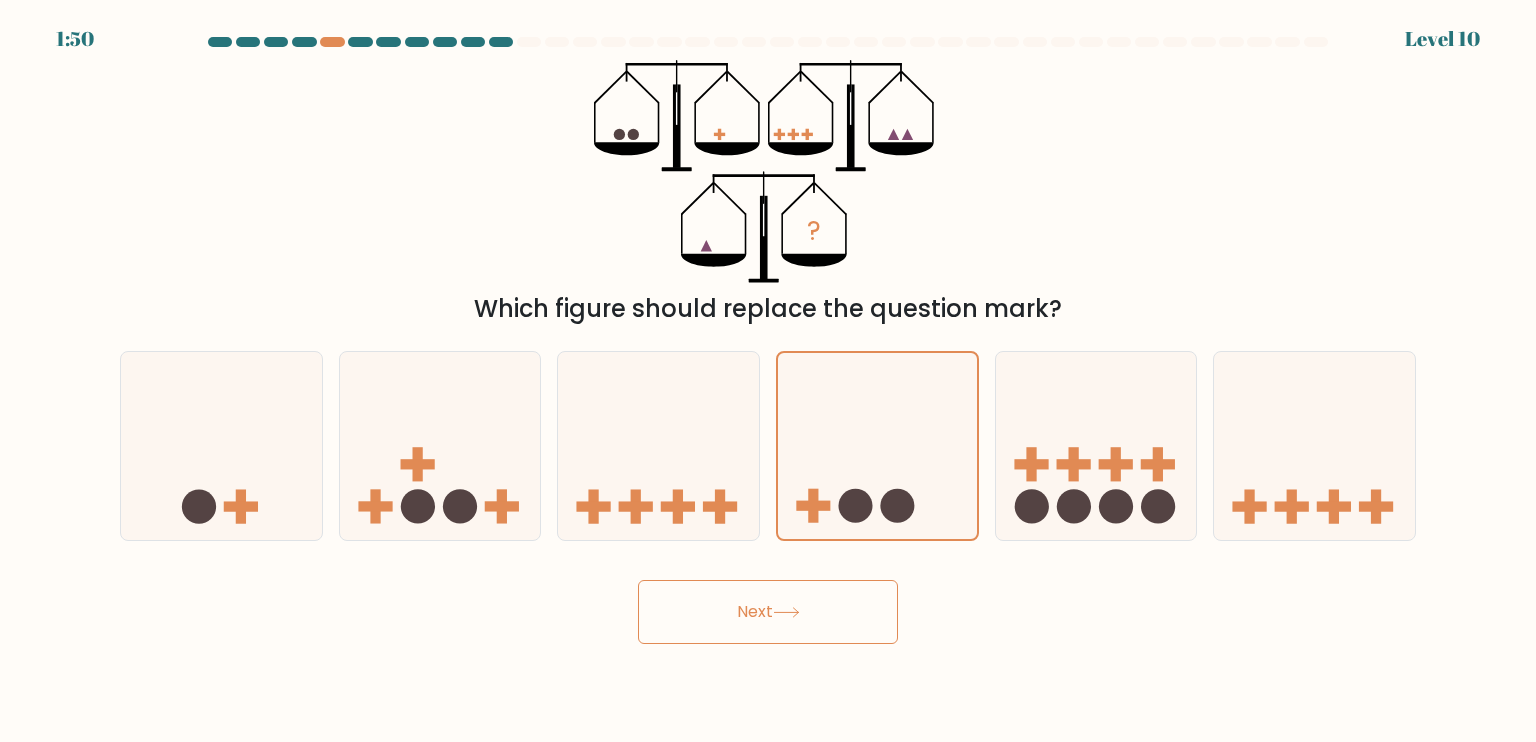 click on "Next" at bounding box center [768, 612] 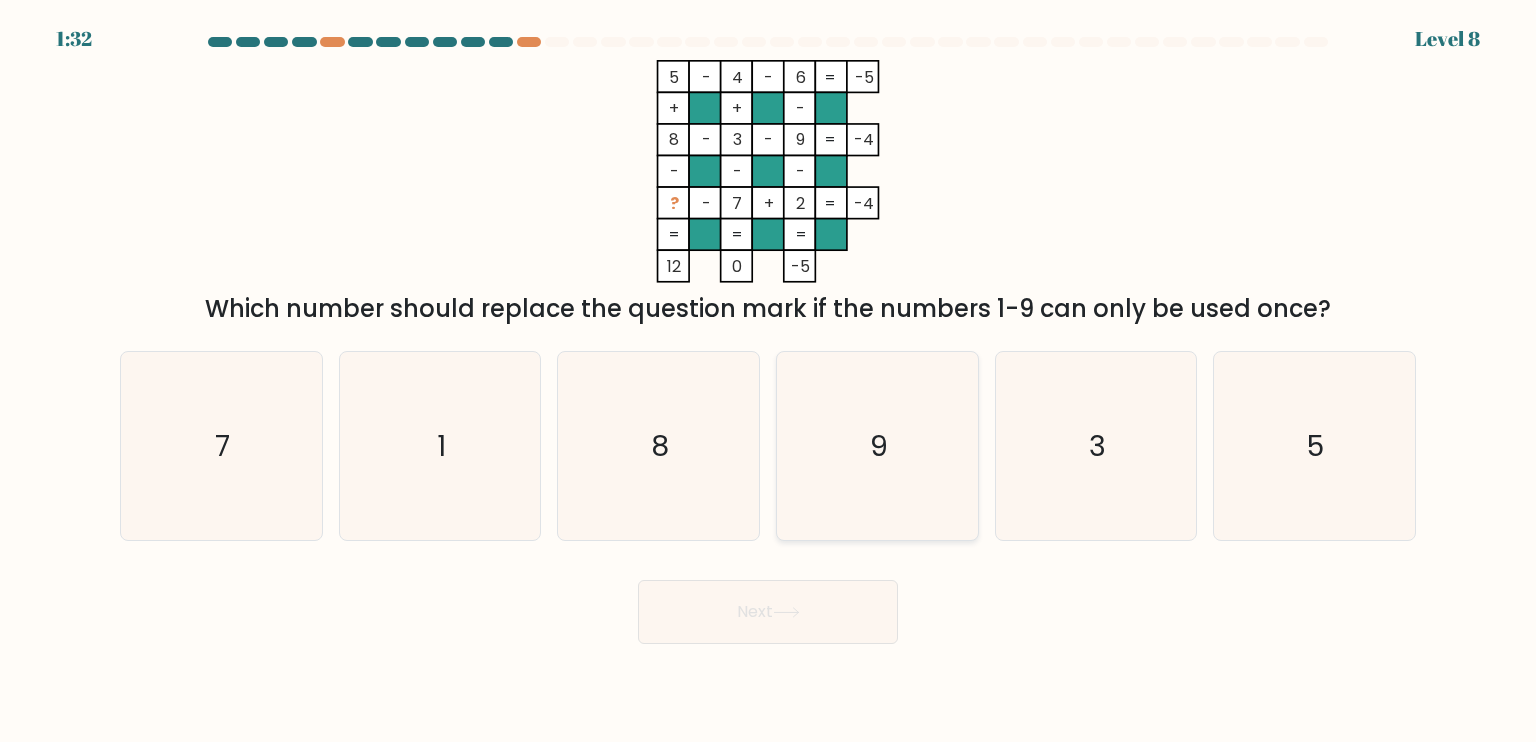 click on "9" 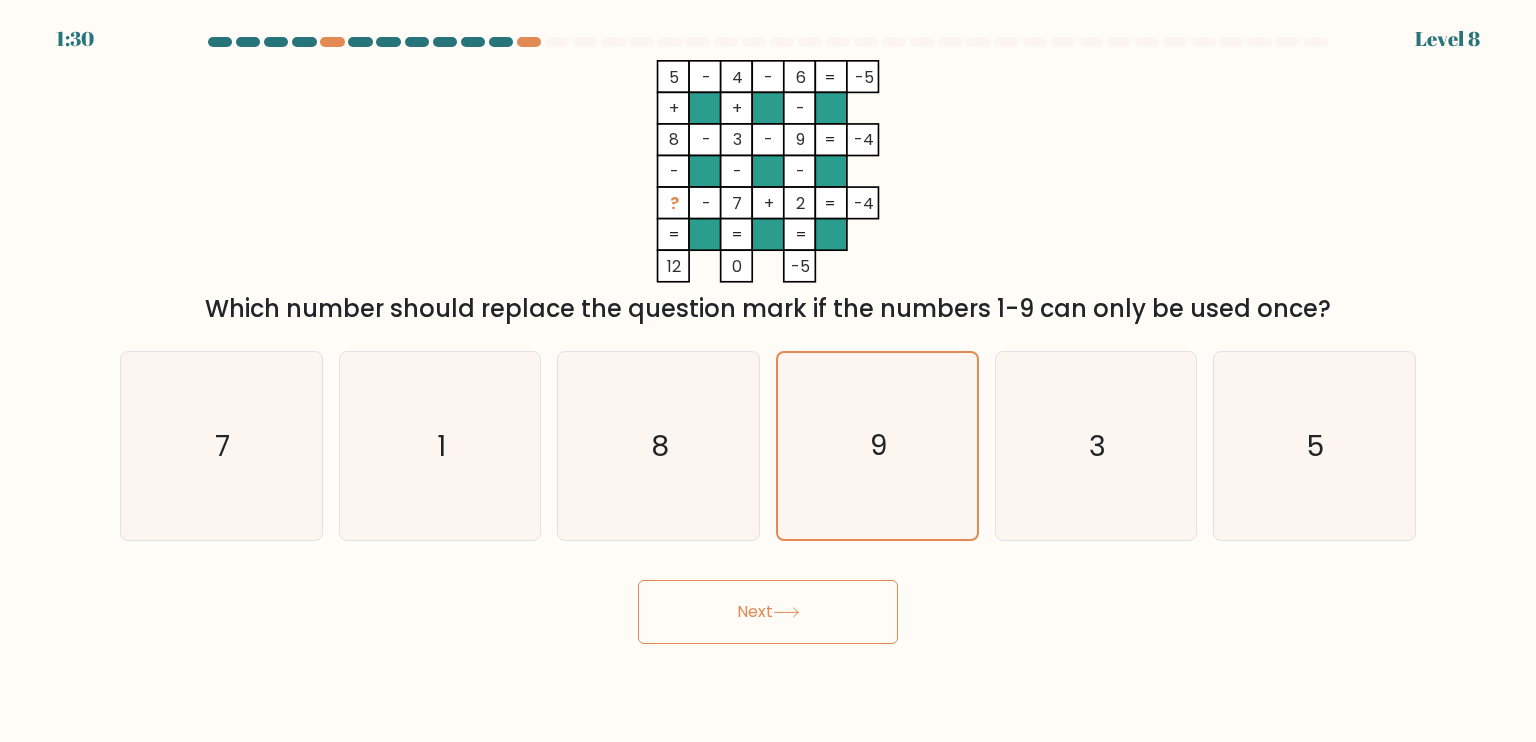 click on "Next" at bounding box center (768, 612) 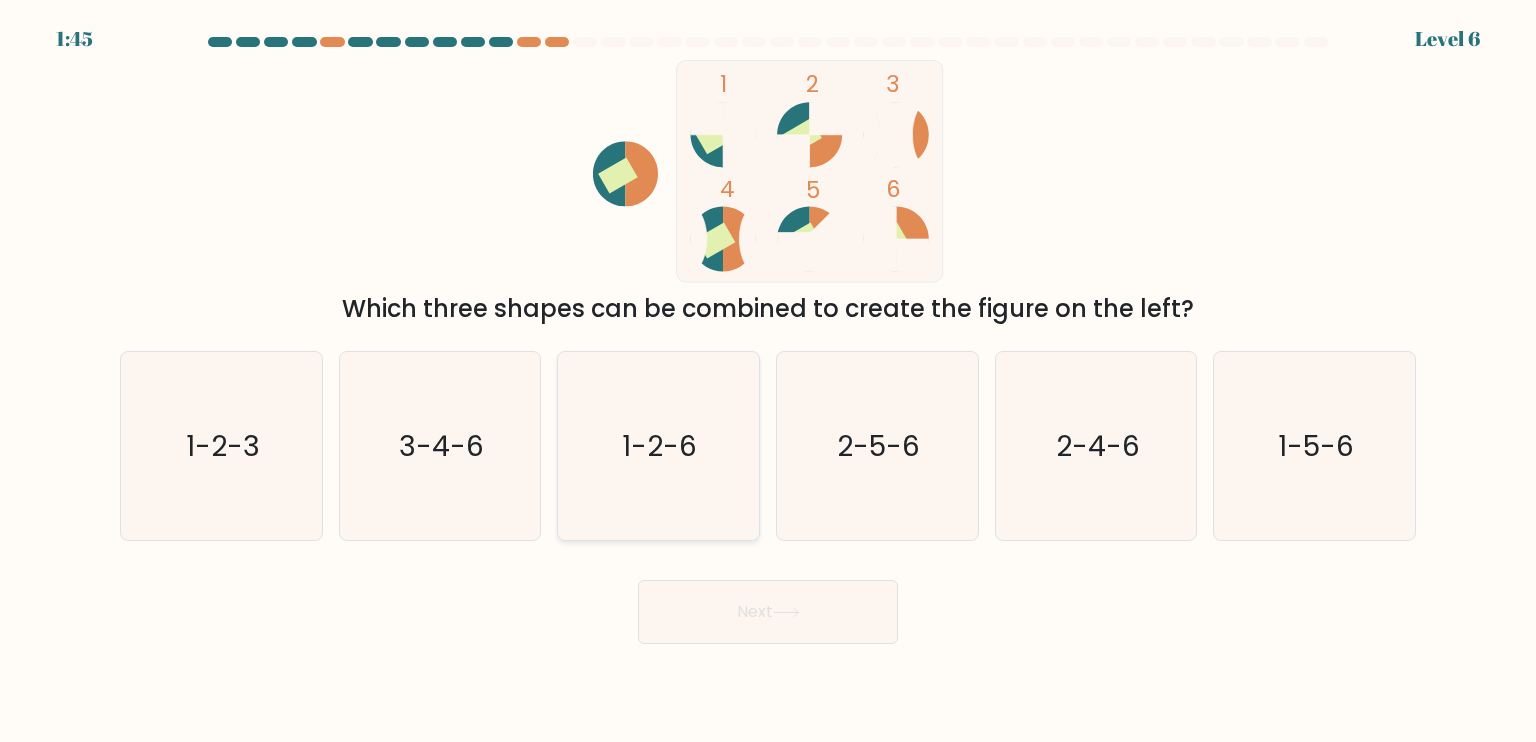 click on "1-2-6" 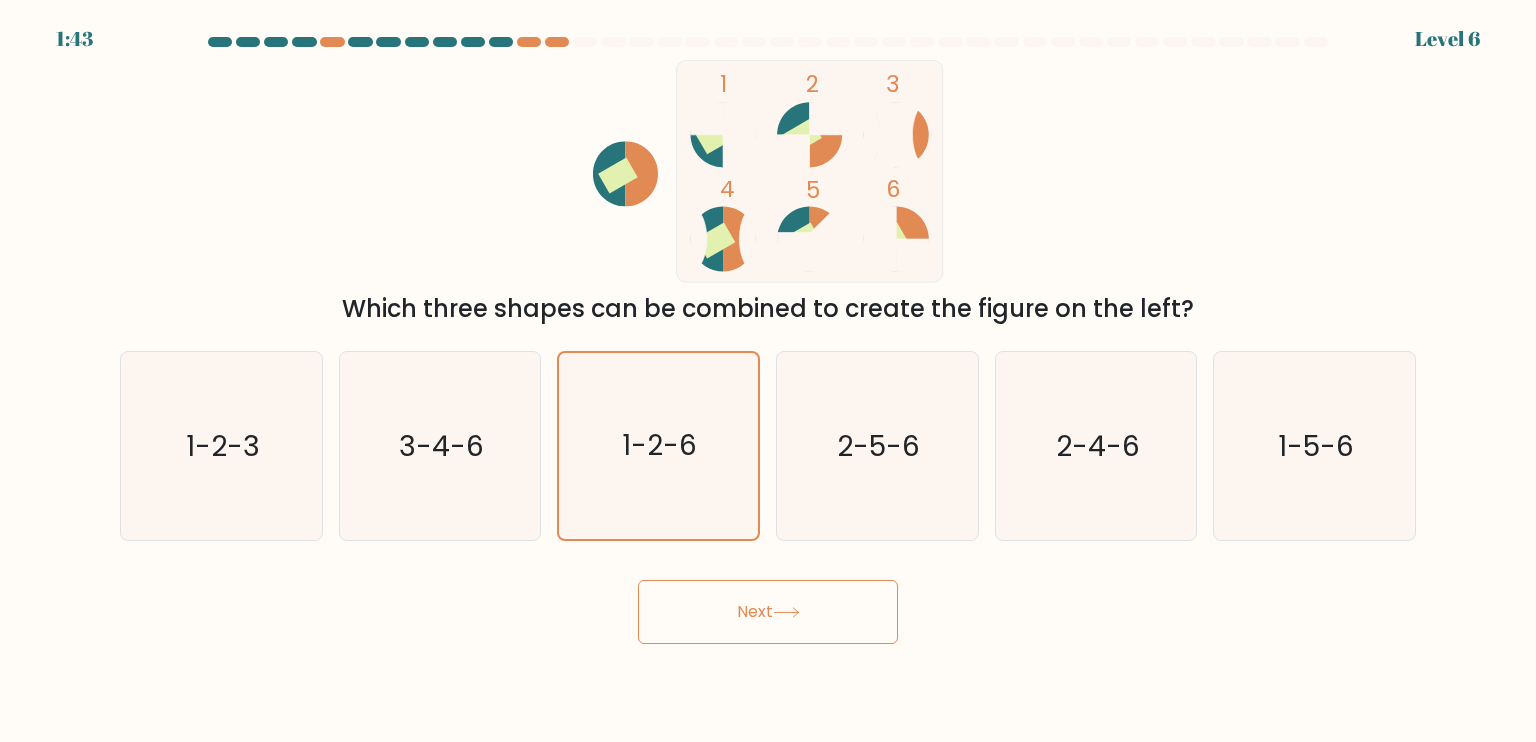 click on "Next" at bounding box center (768, 612) 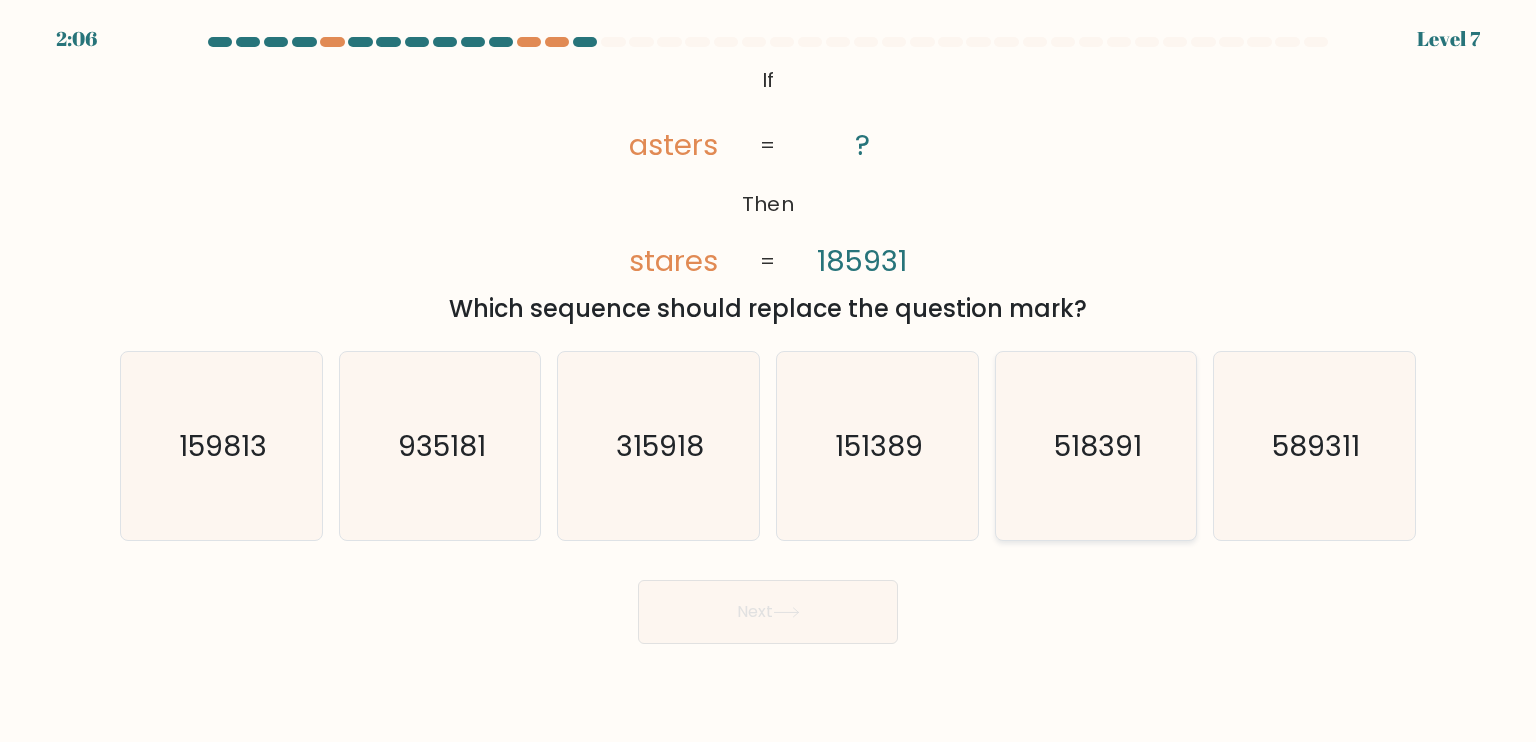 click on "518391" 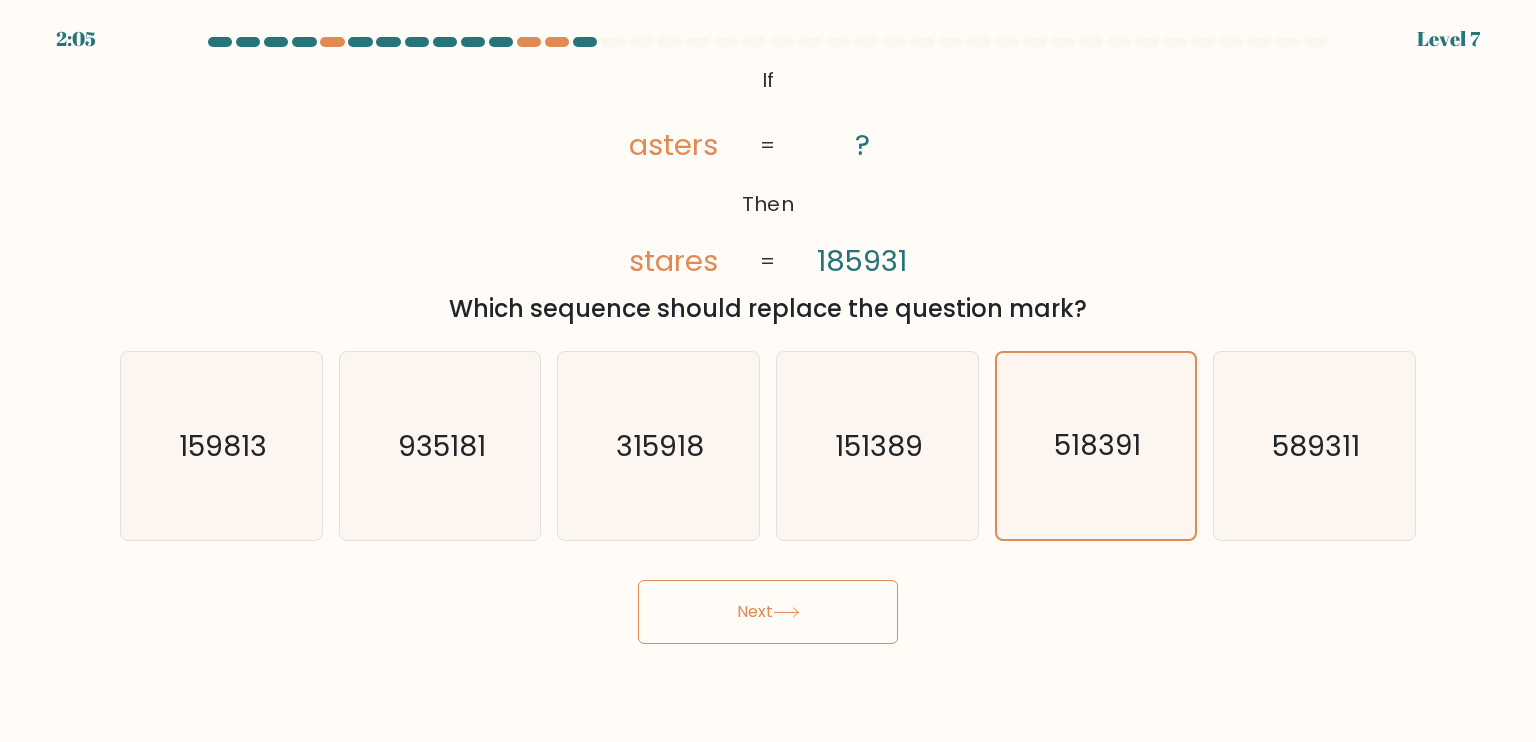 click on "Next" at bounding box center [768, 612] 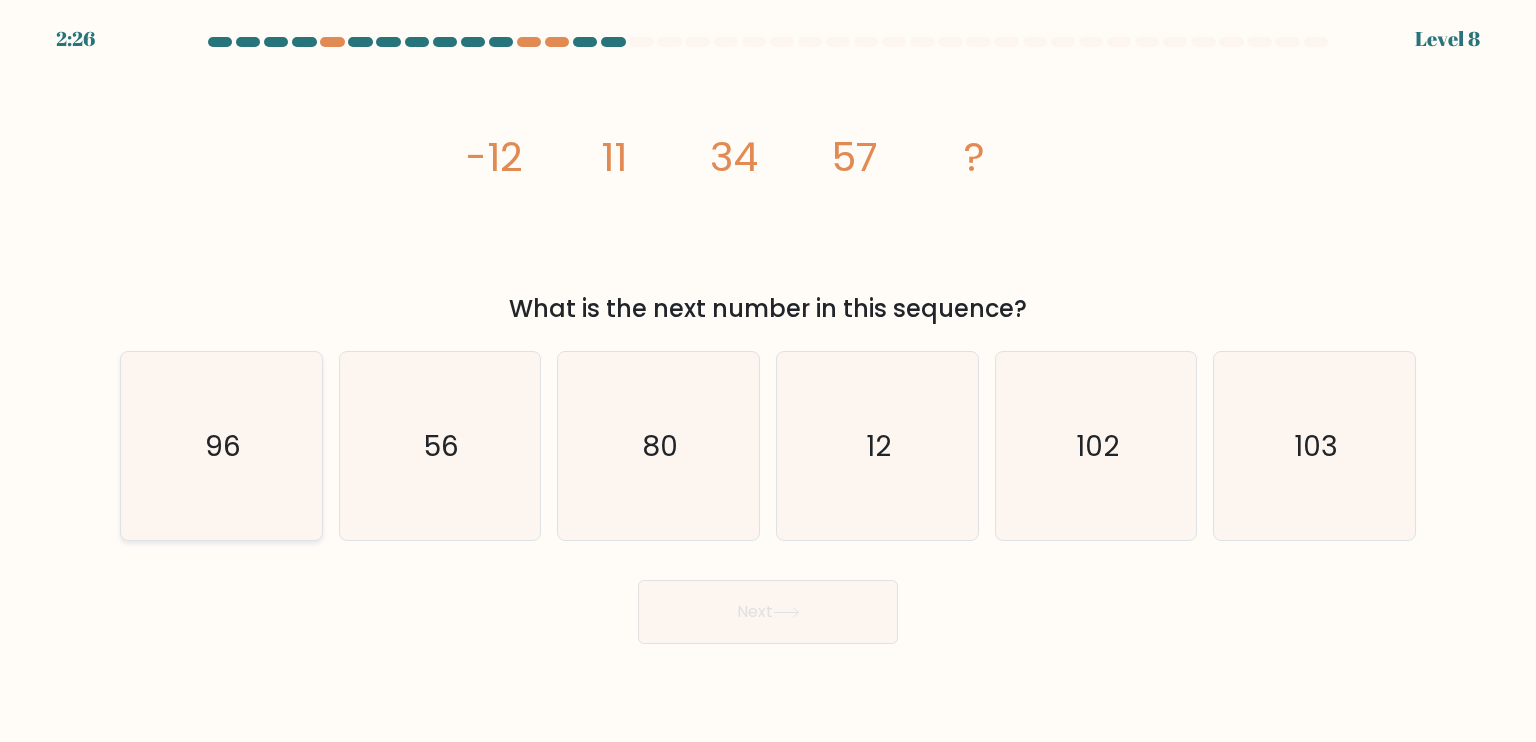 click on "96" 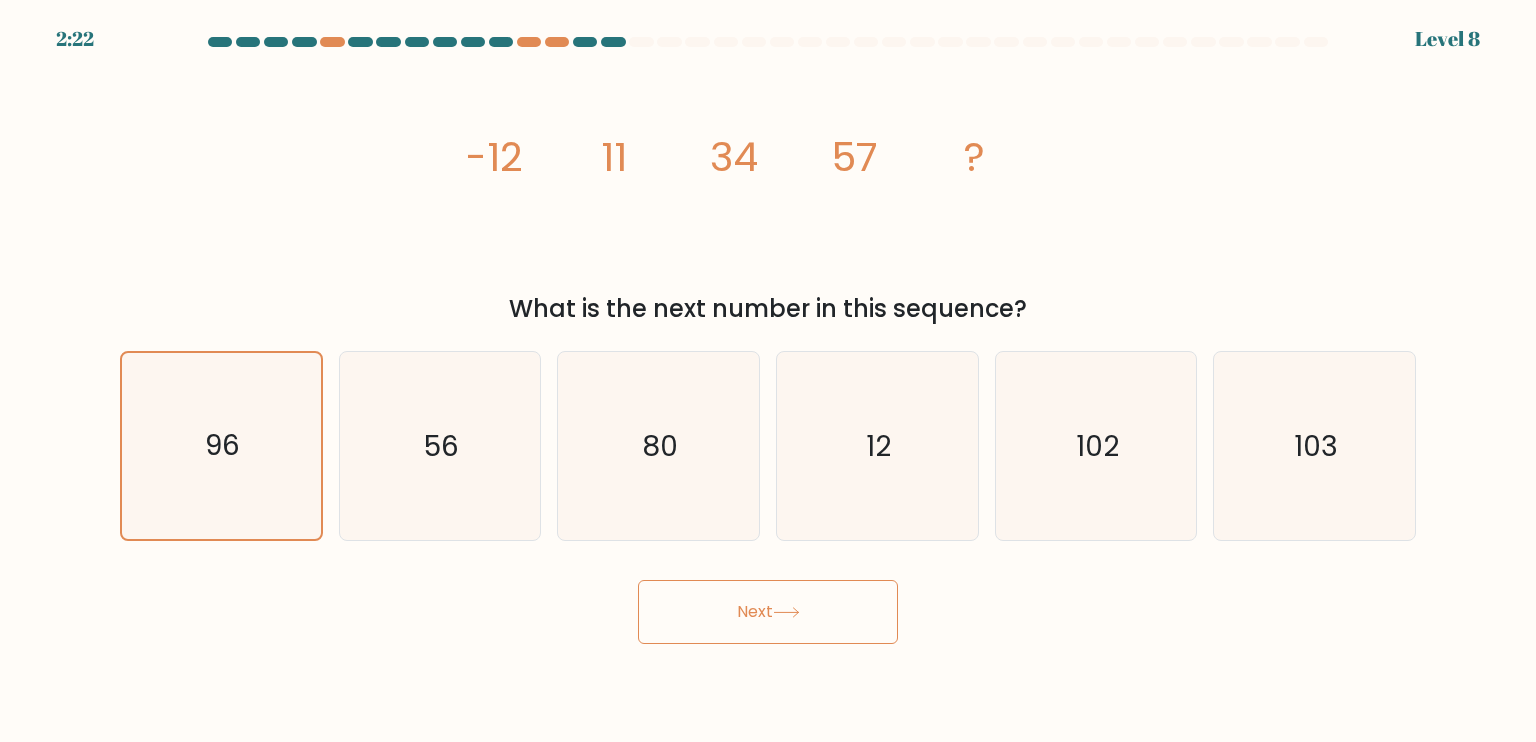 click on "Next" at bounding box center (768, 612) 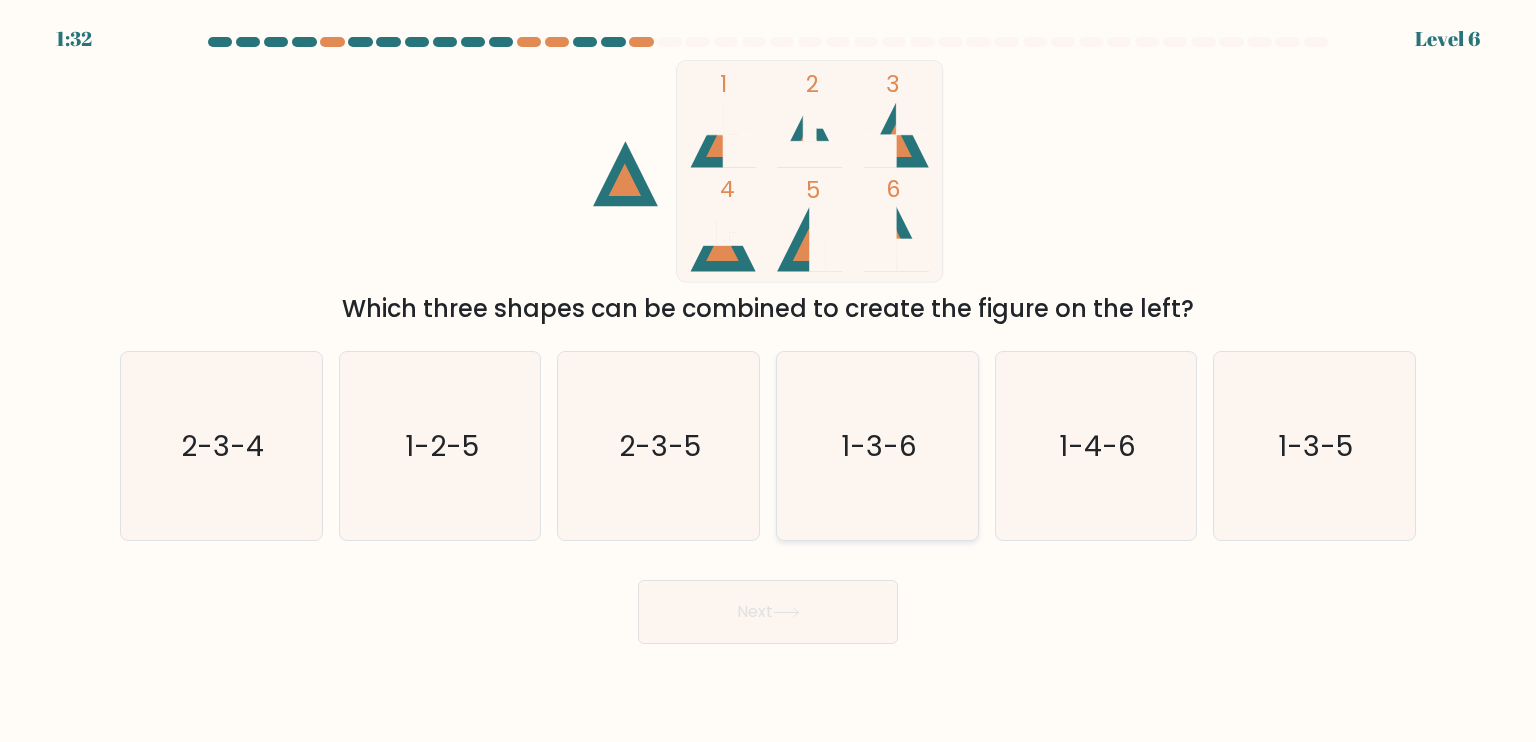 click on "1-3-6" 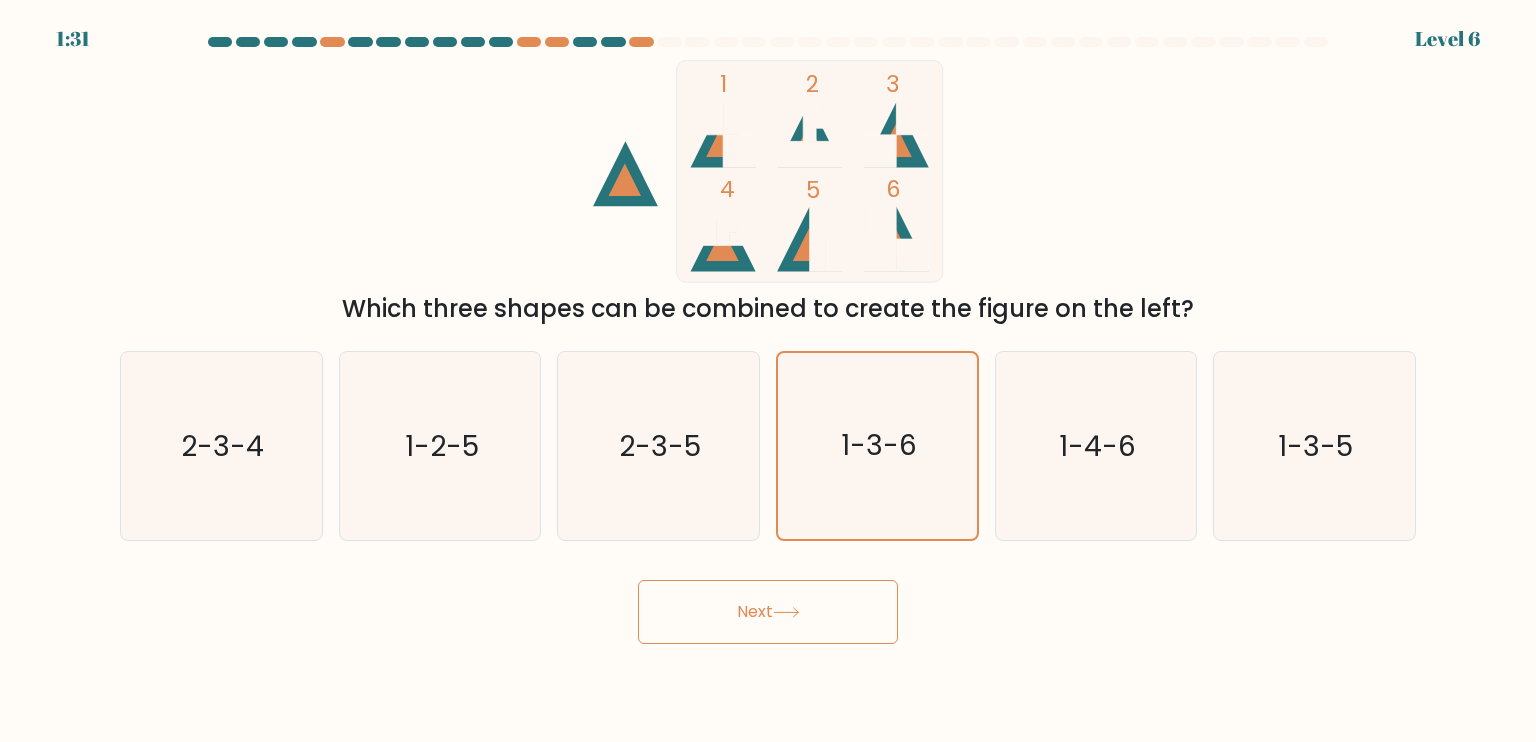 click on "Next" at bounding box center [768, 612] 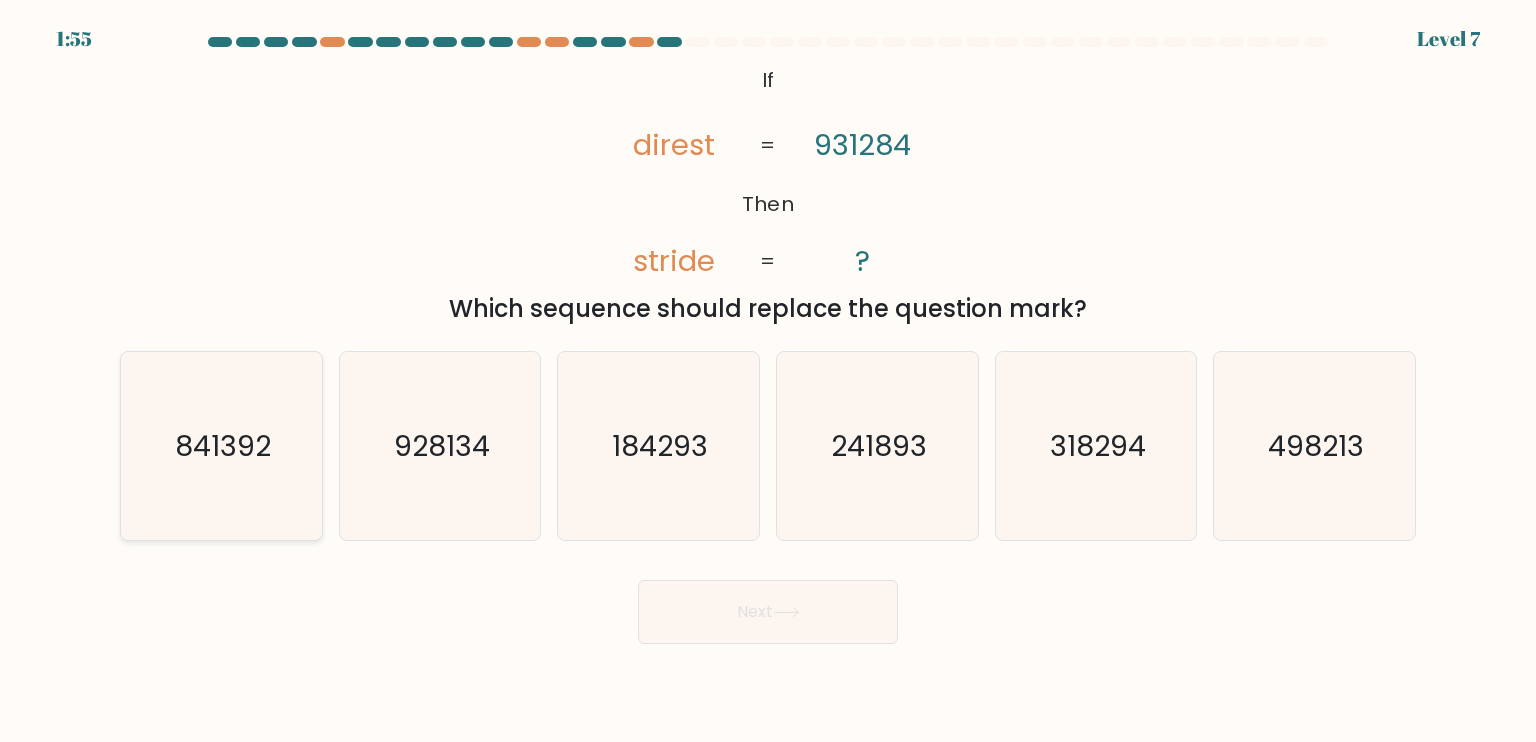 click on "841392" 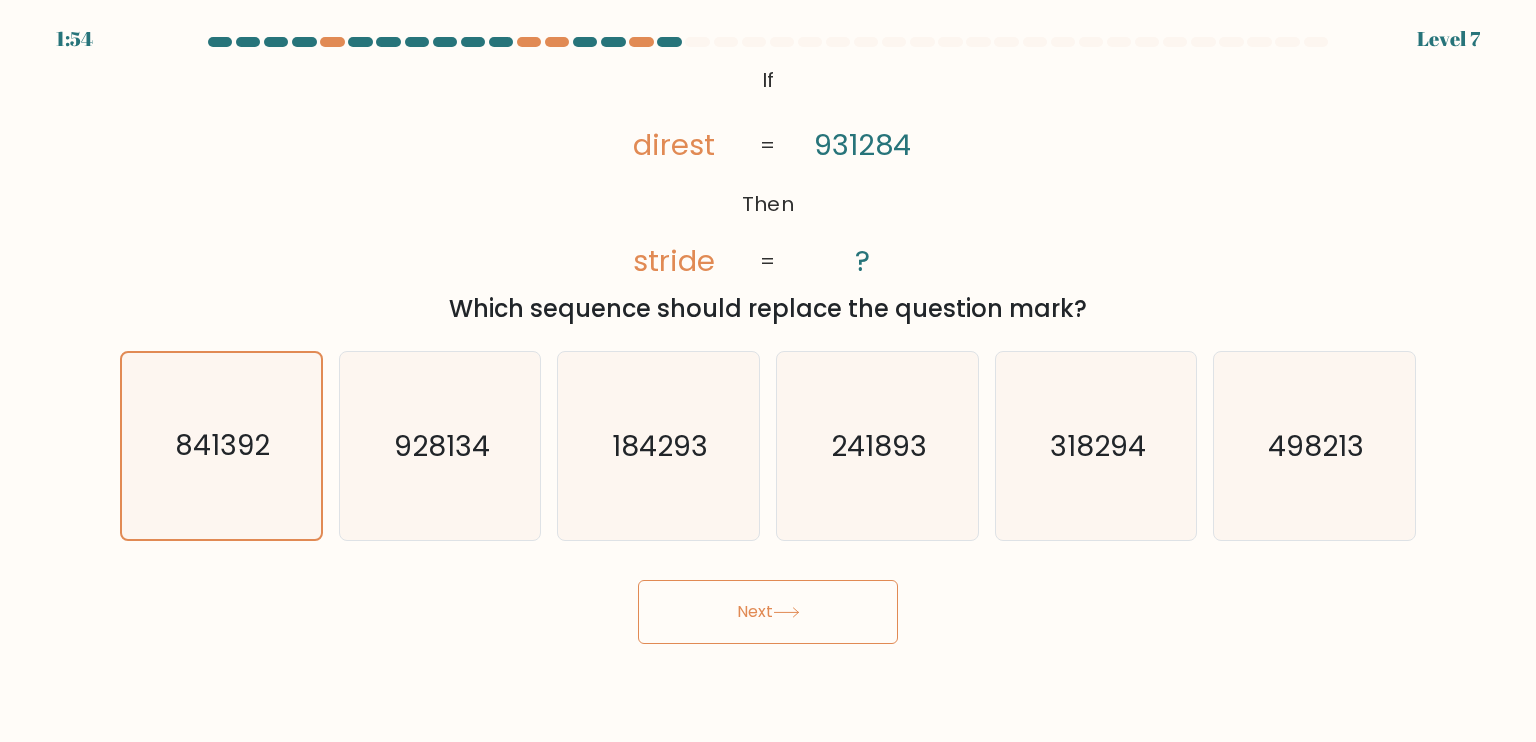 click on "Next" at bounding box center (768, 612) 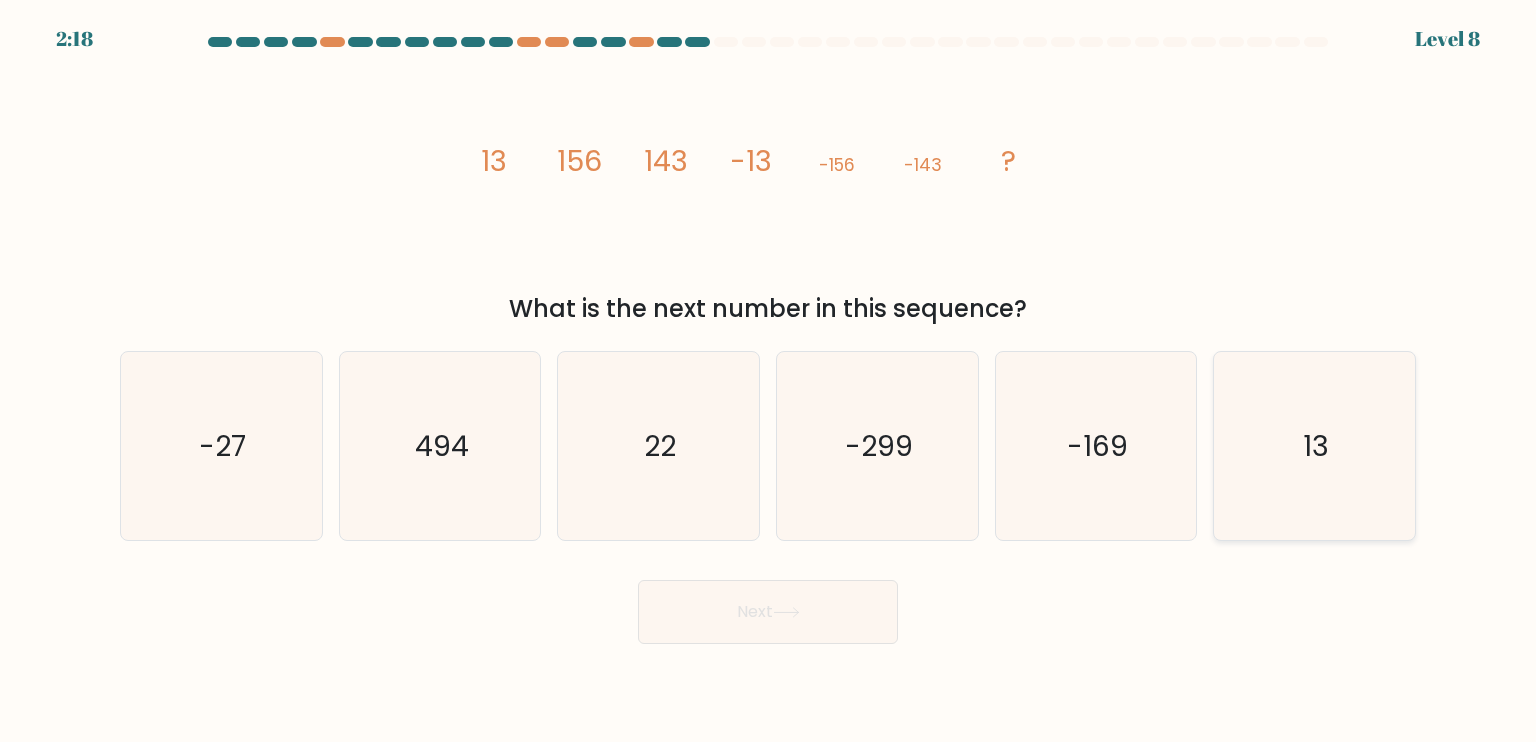 click on "13" 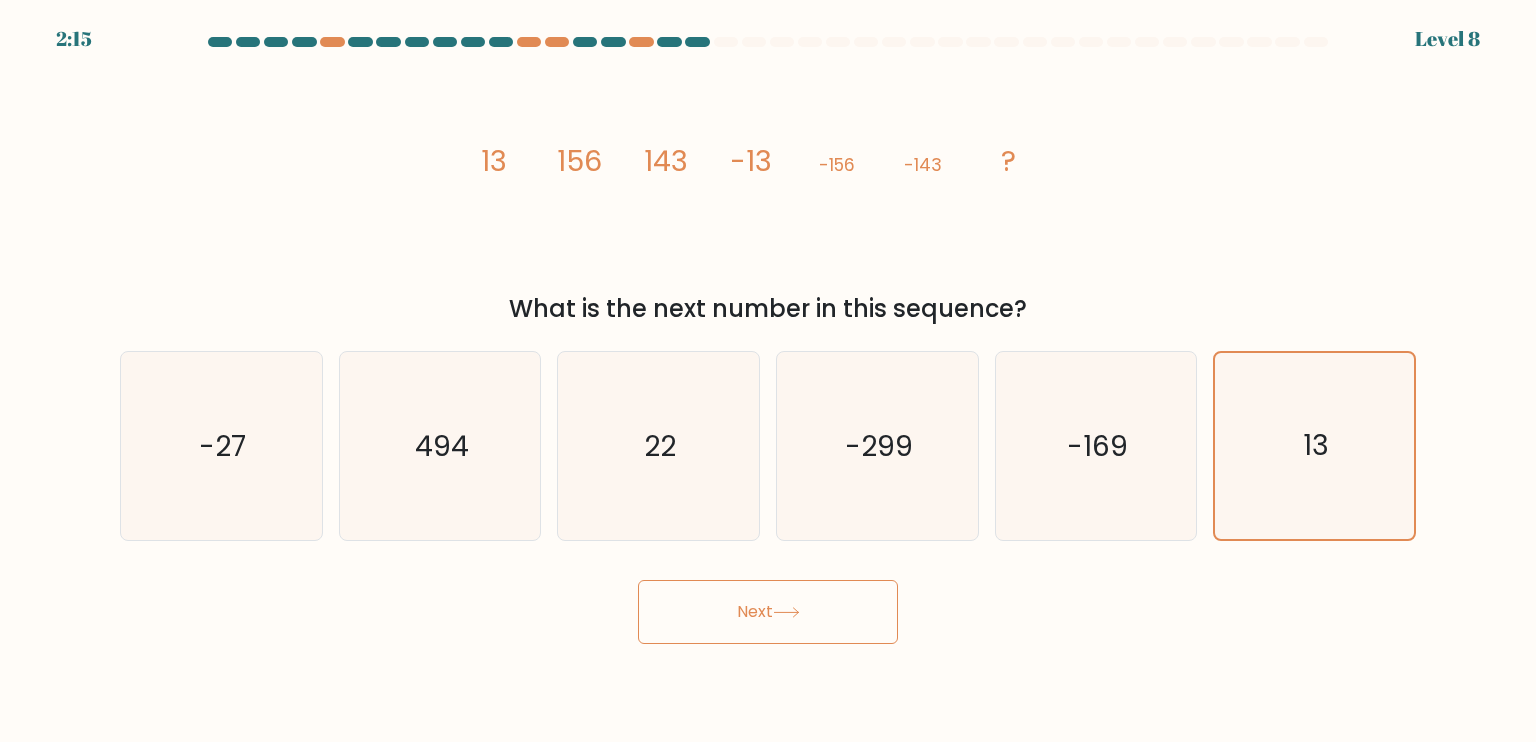 click 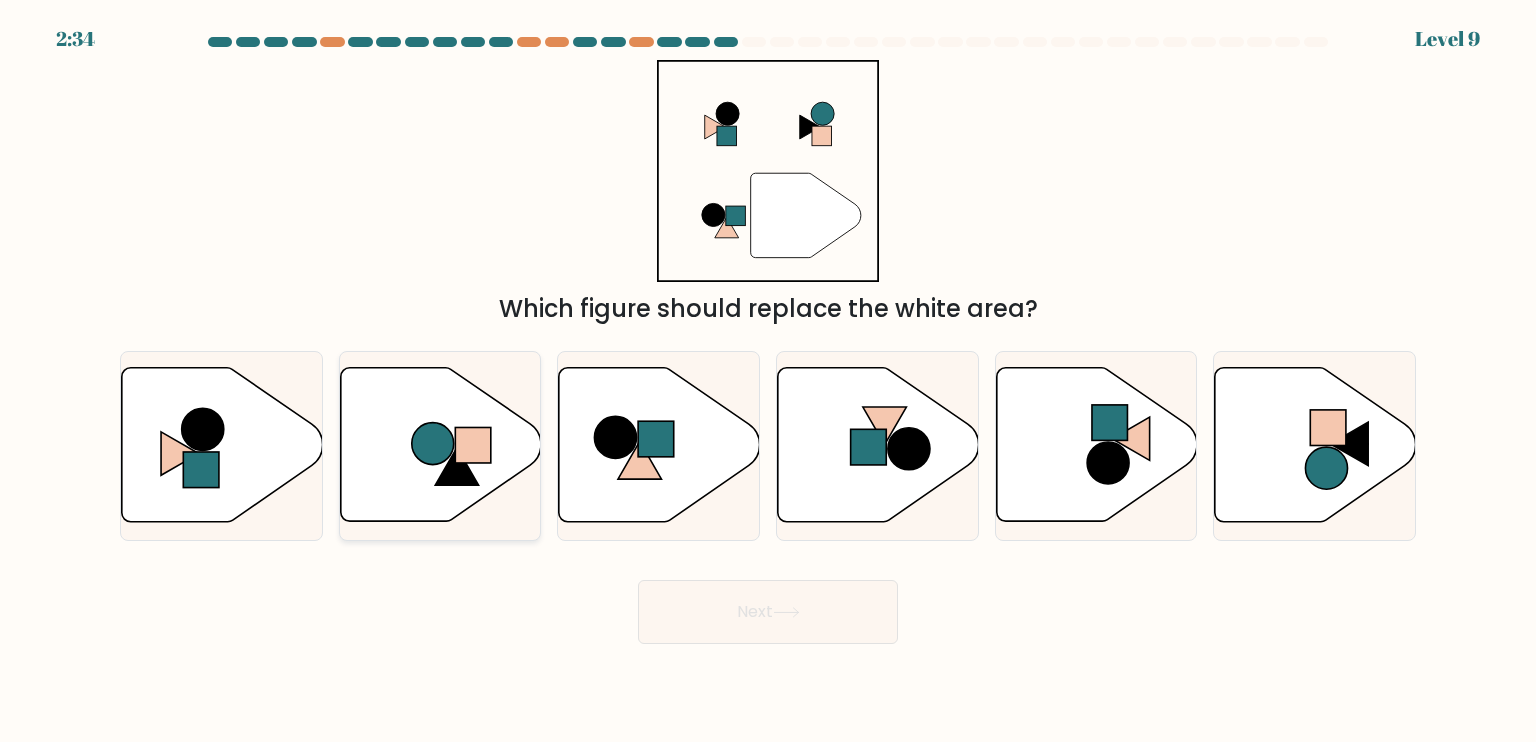 click 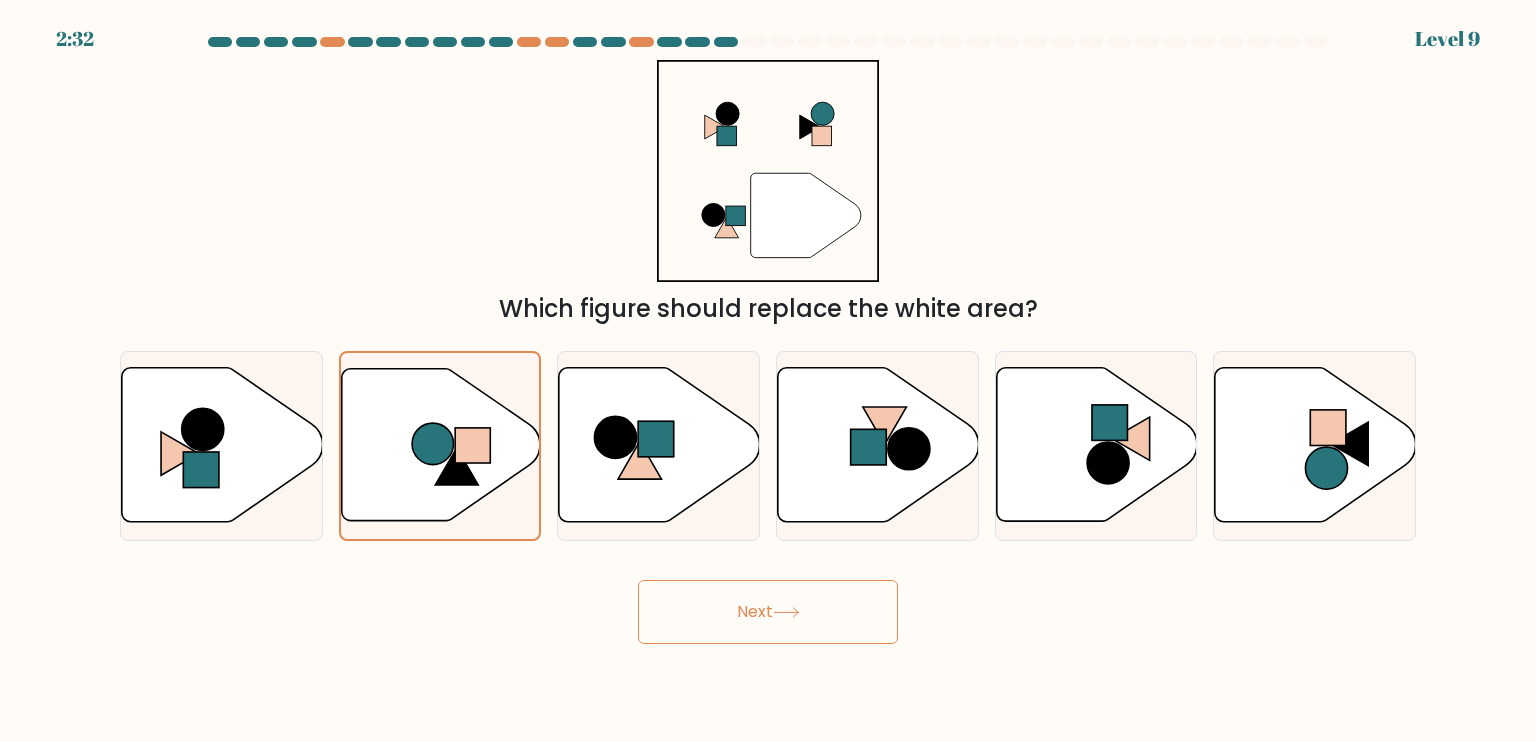 click on "Next" at bounding box center (768, 612) 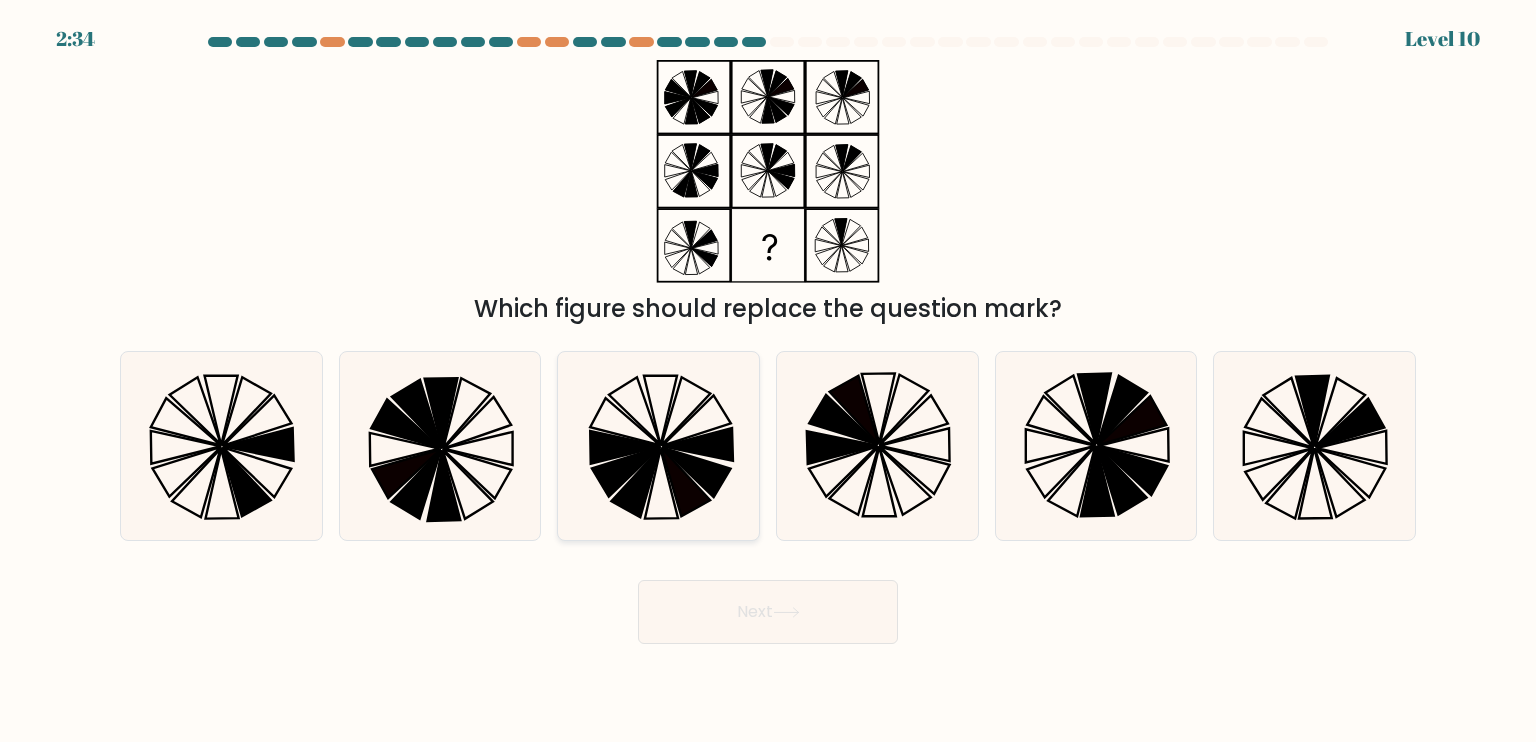 click 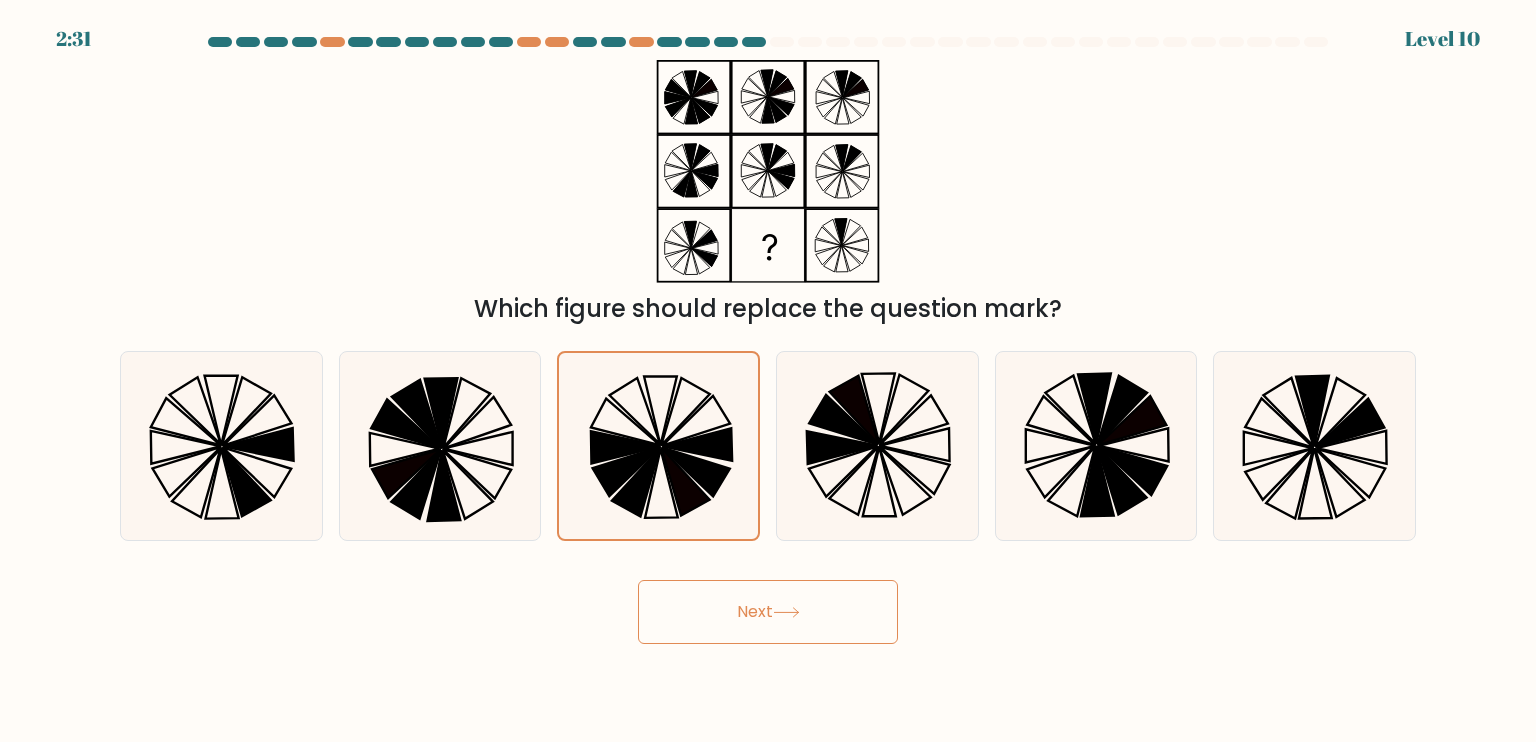 click on "Next" at bounding box center (768, 612) 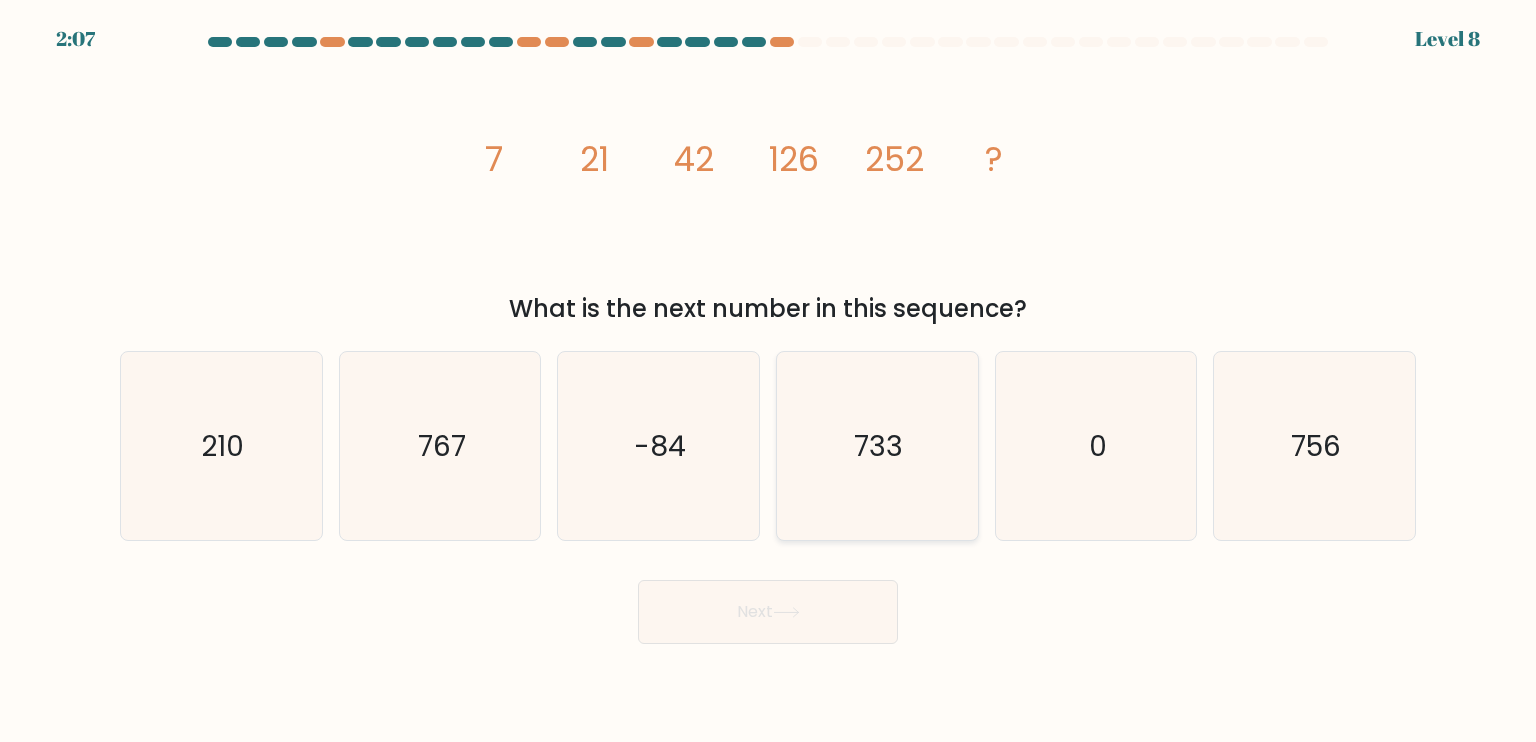 click on "733" 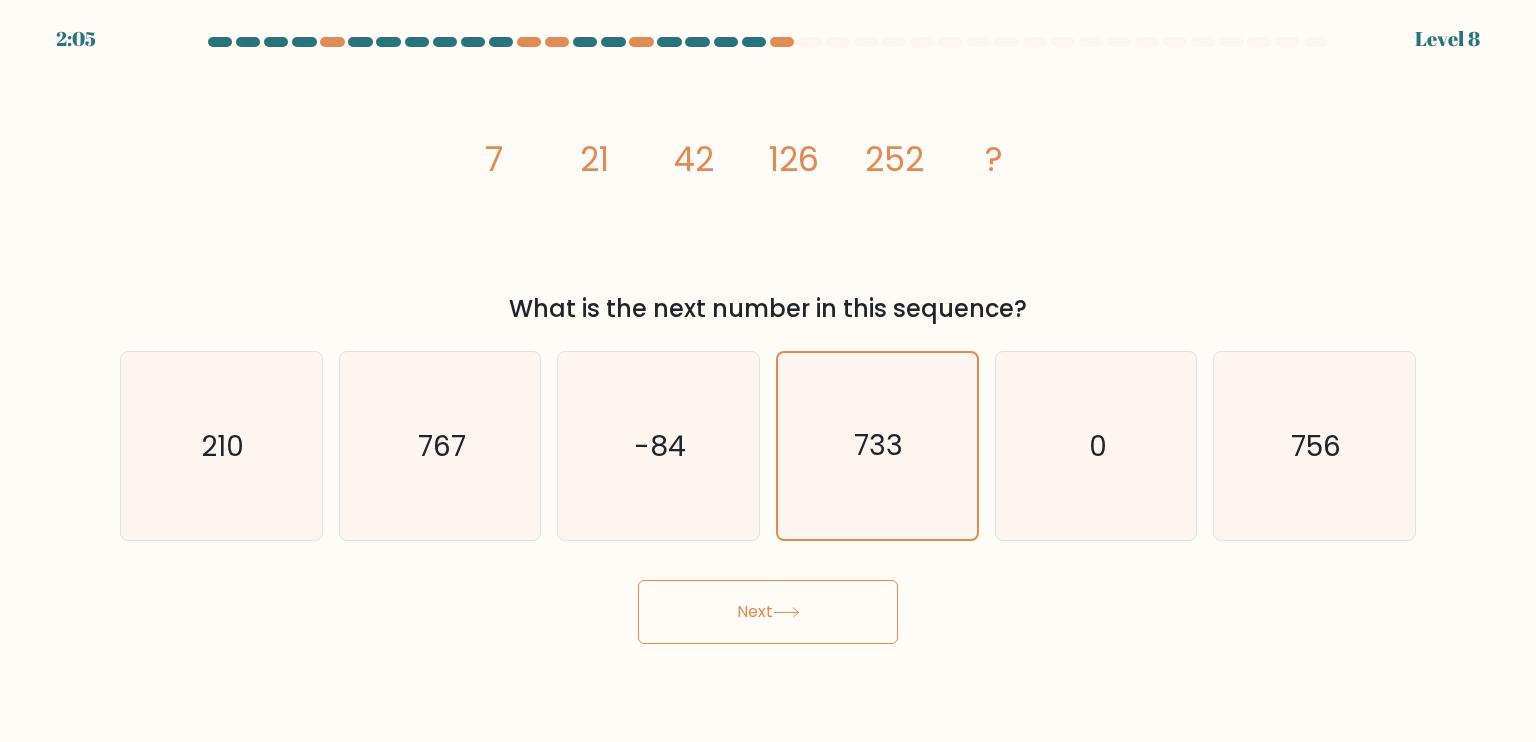 click on "Next" at bounding box center (768, 612) 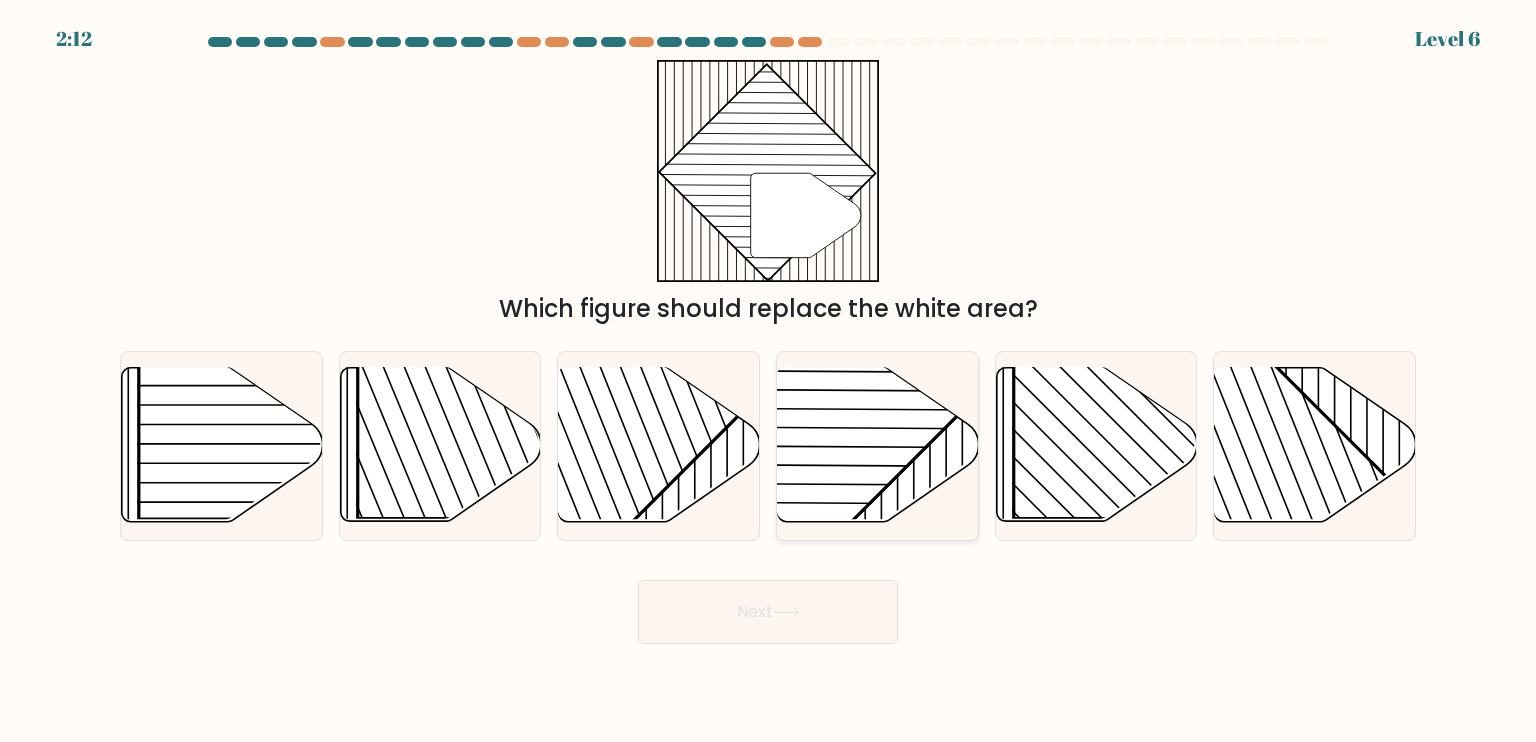 click 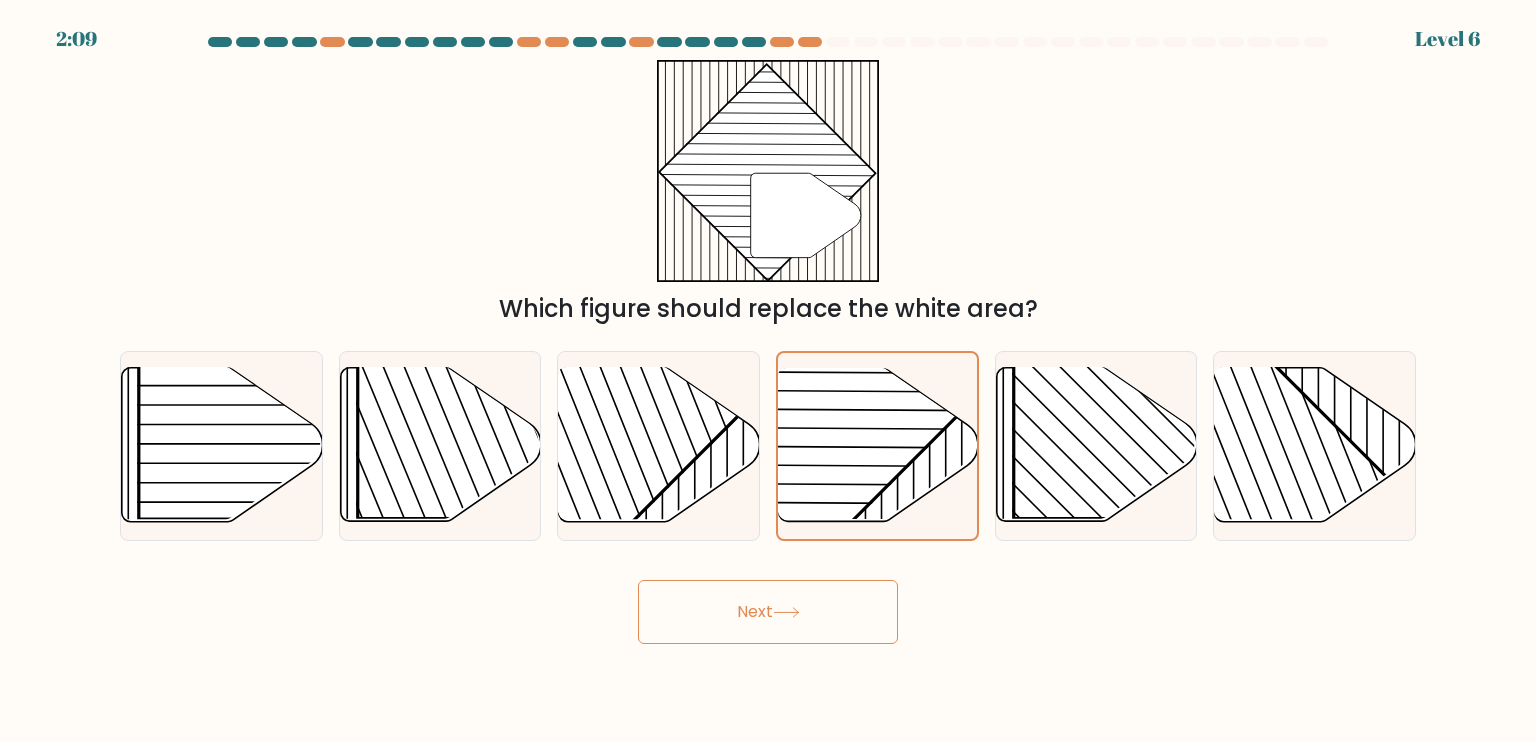 click 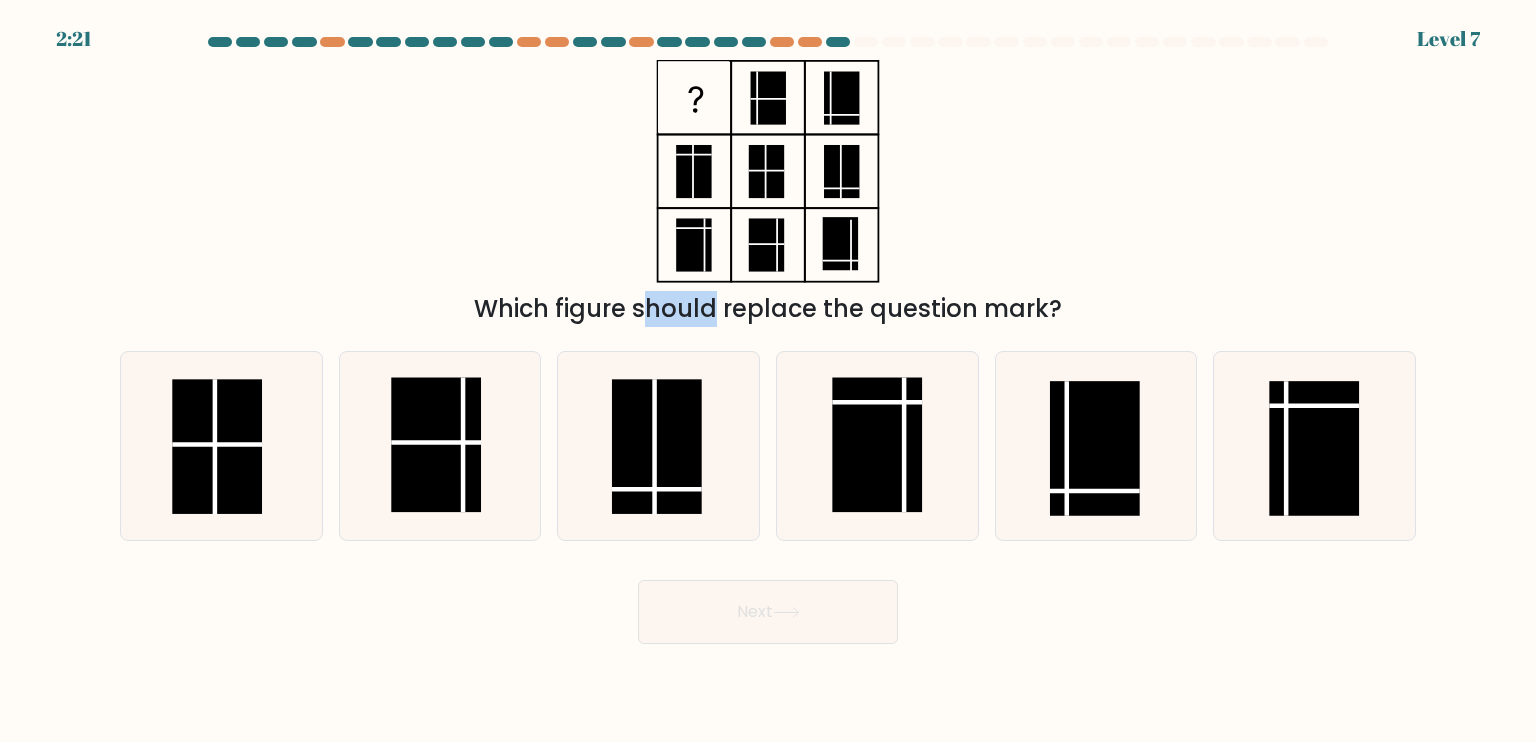 click on "Which figure should replace the question mark?" at bounding box center [768, 193] 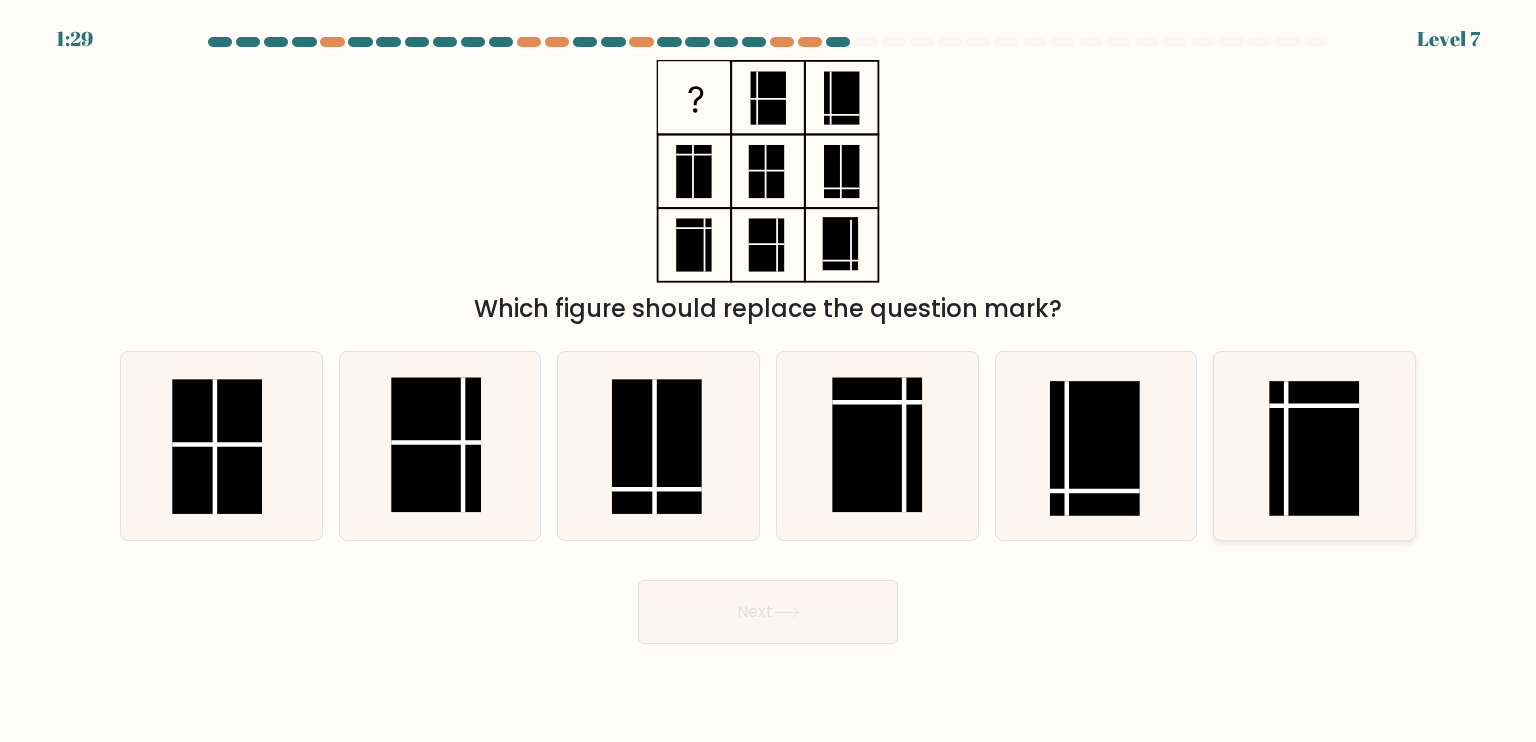 click 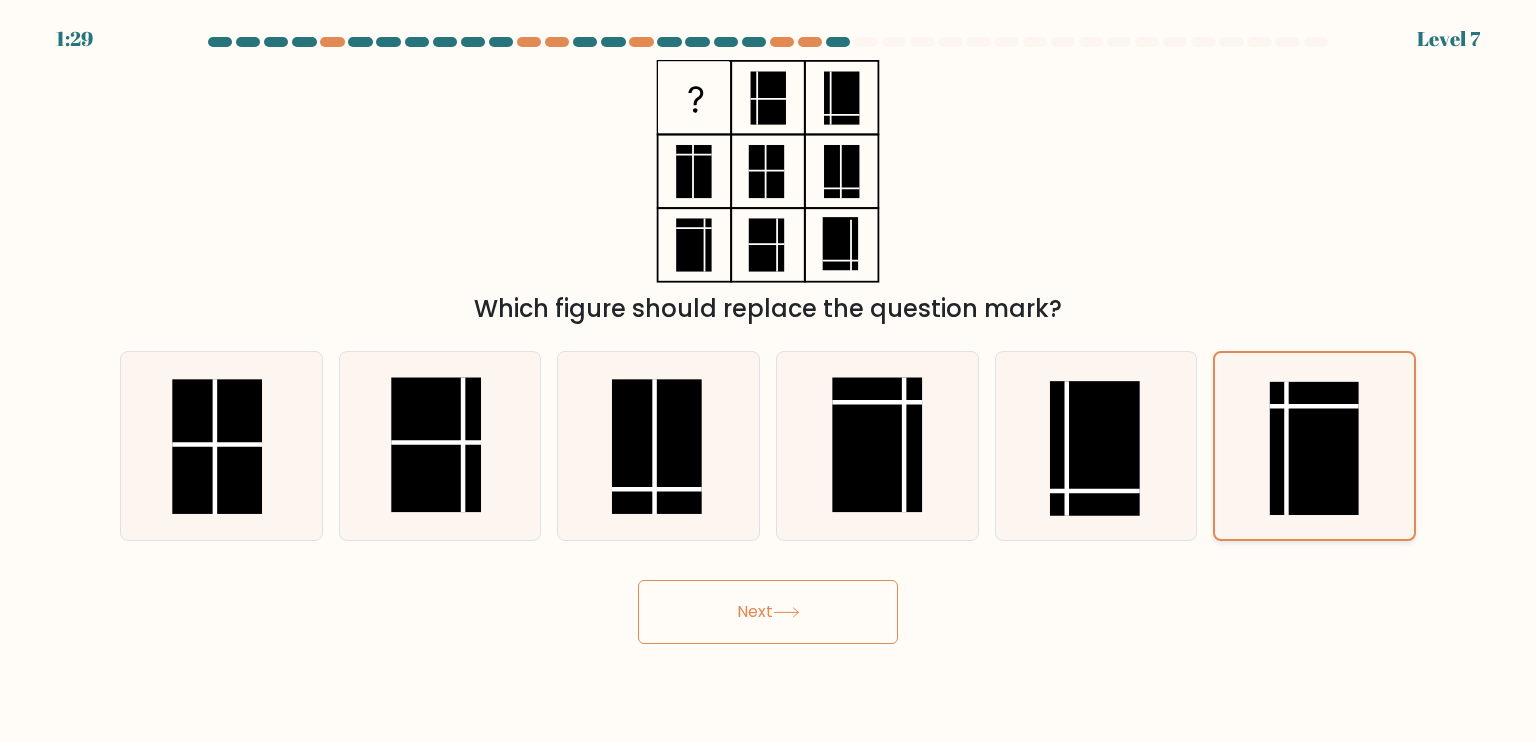 click 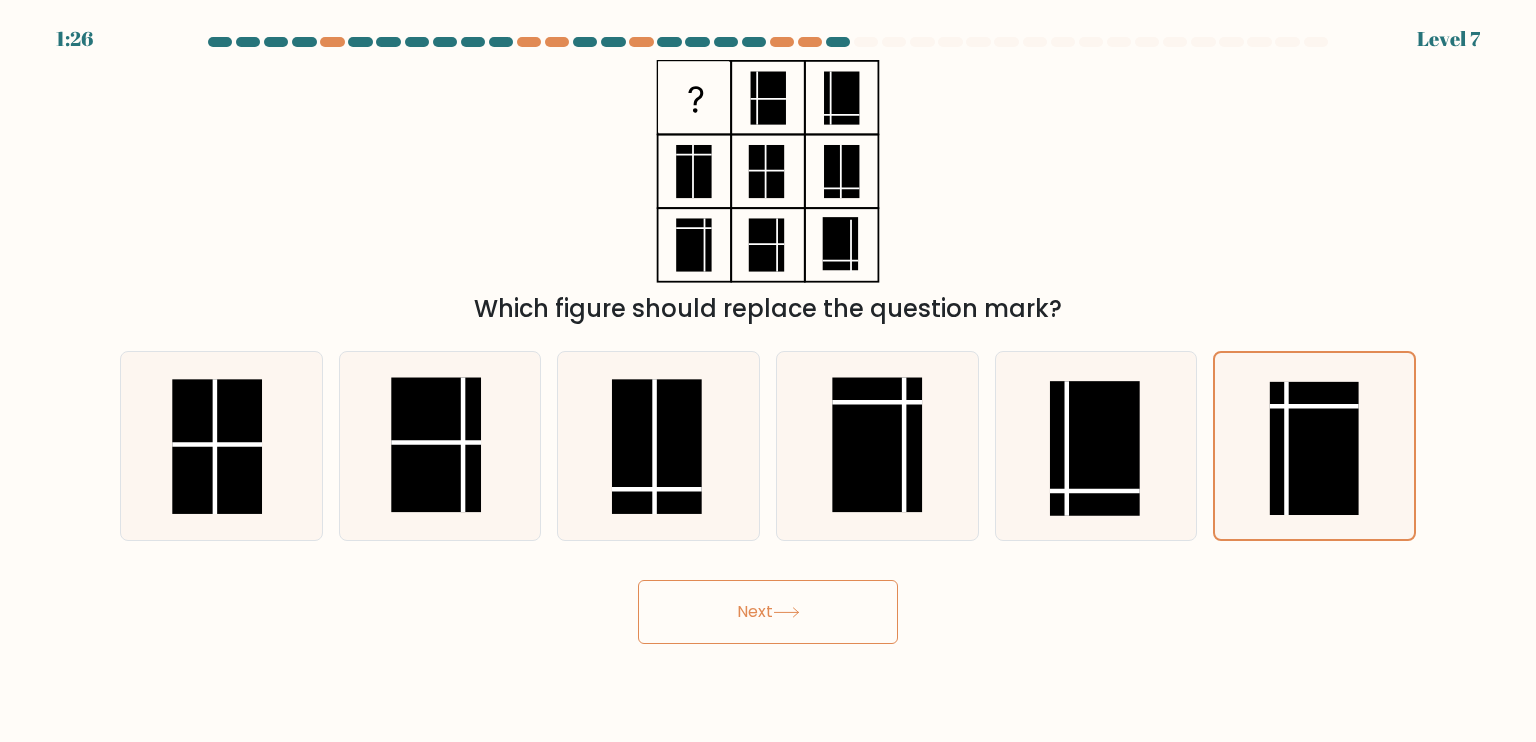 click 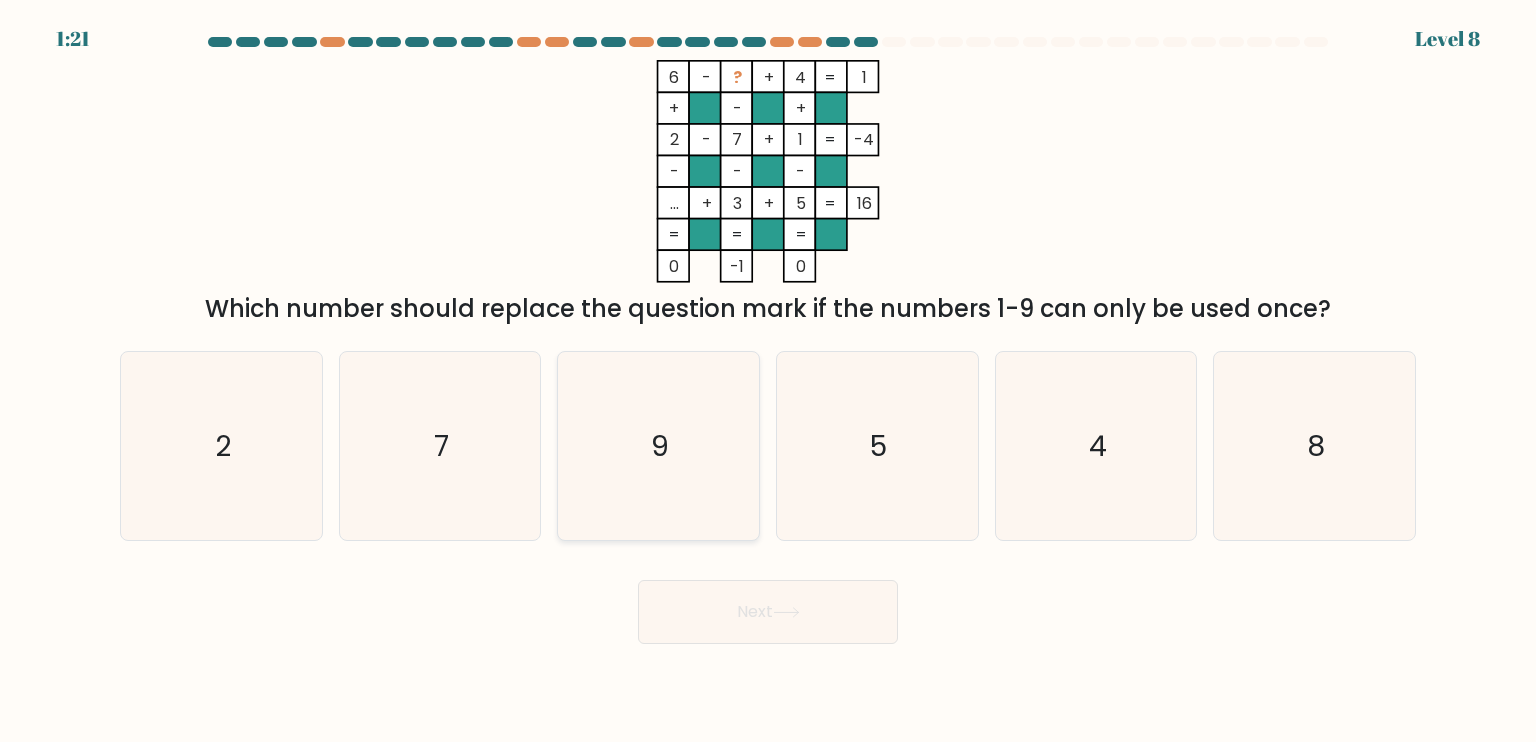 click on "9" 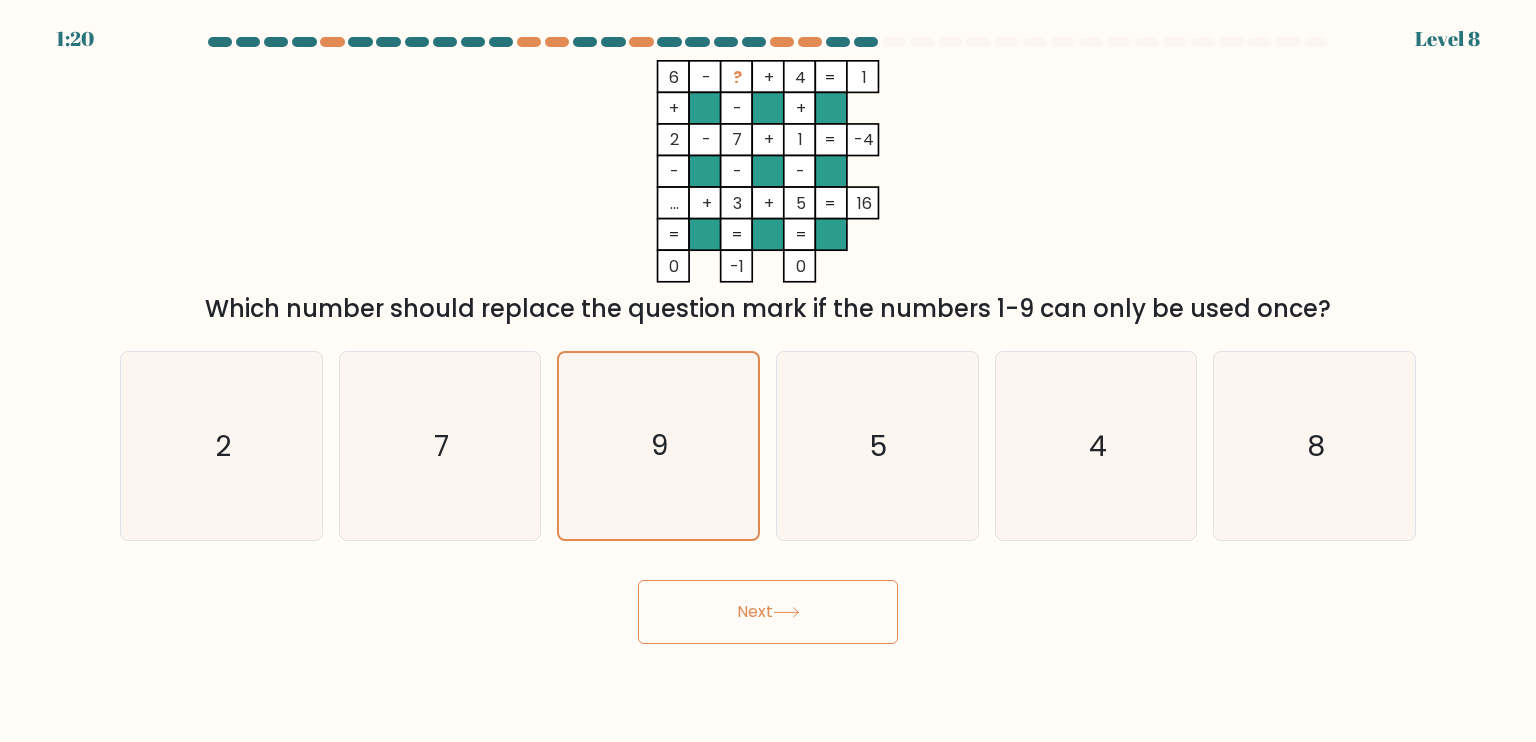 click on "Next" at bounding box center (768, 612) 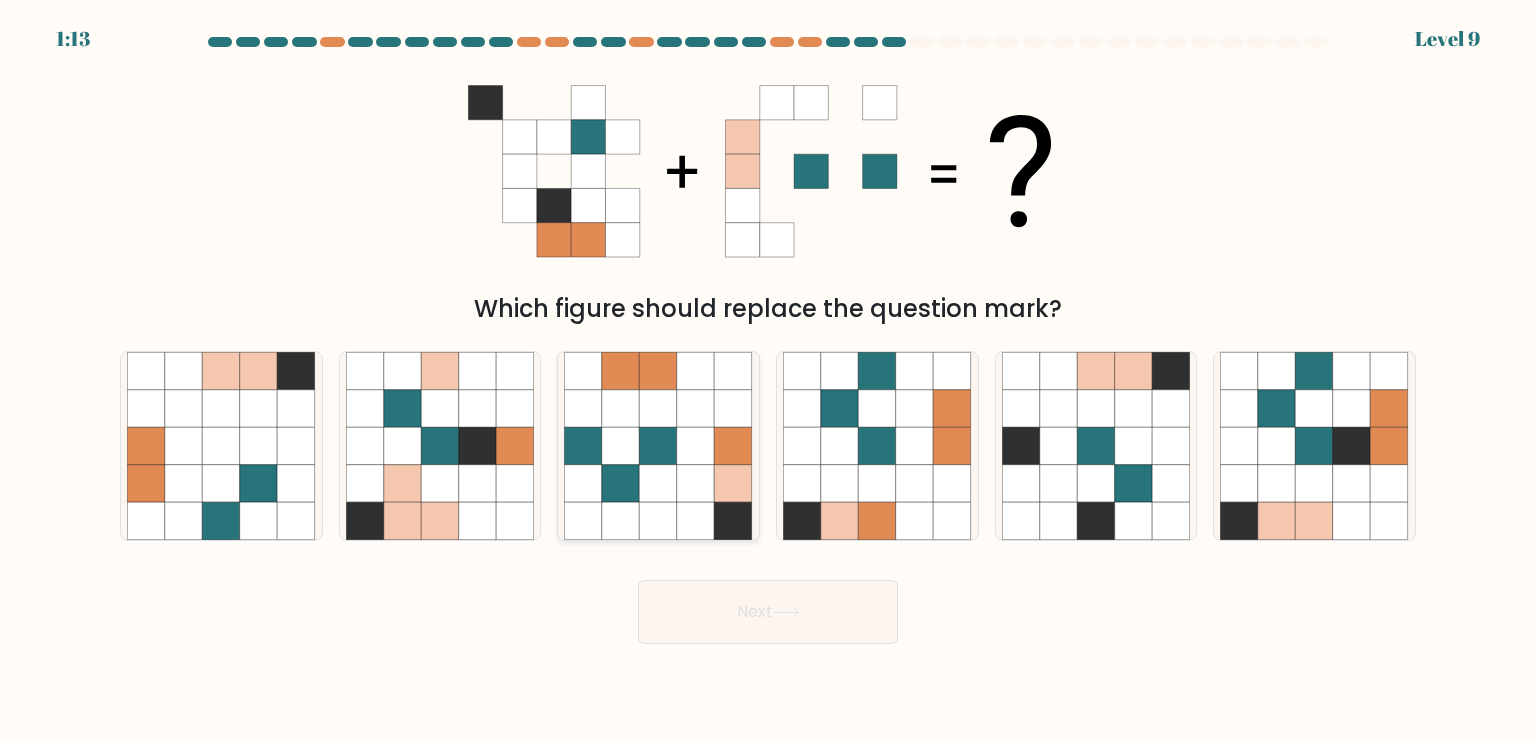 click 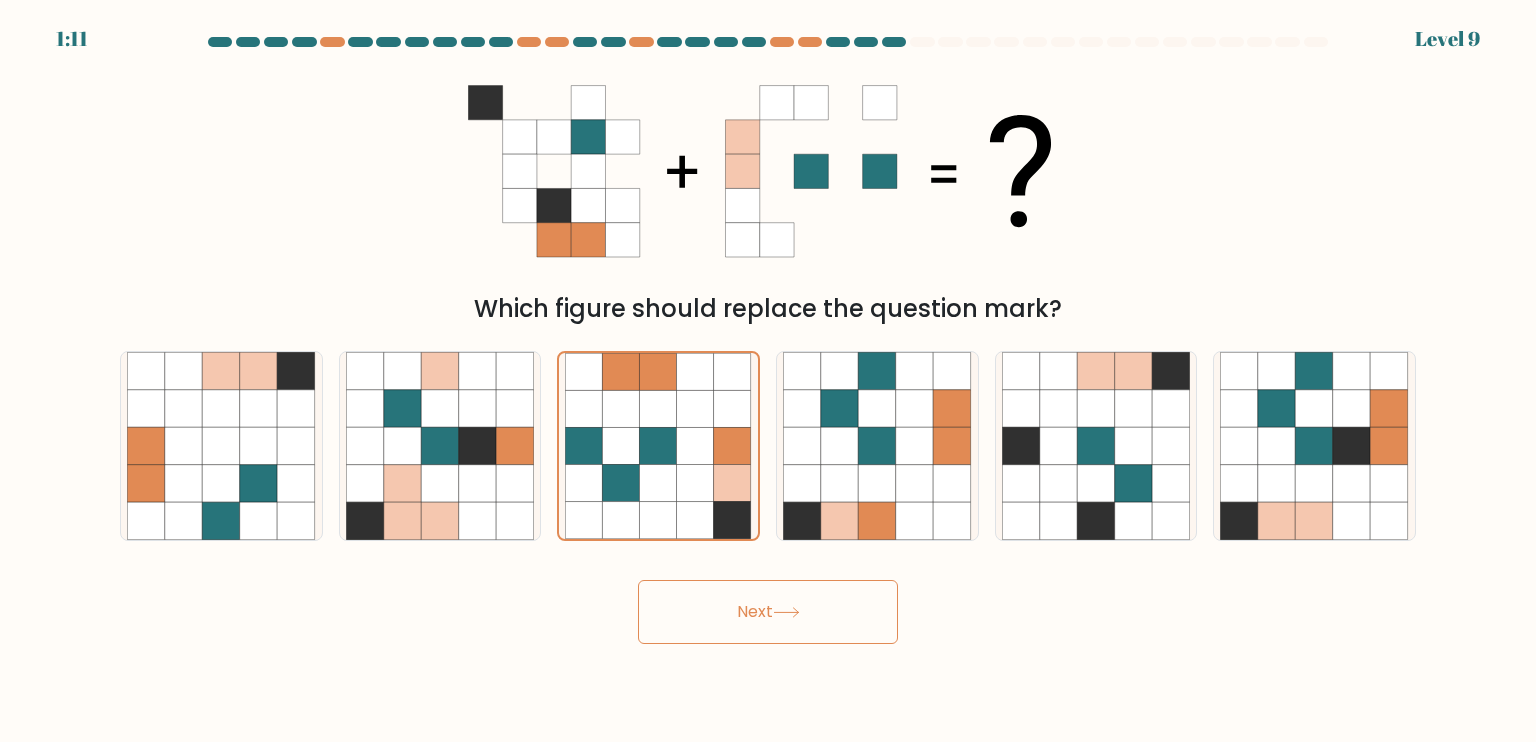 click on "Next" at bounding box center [768, 612] 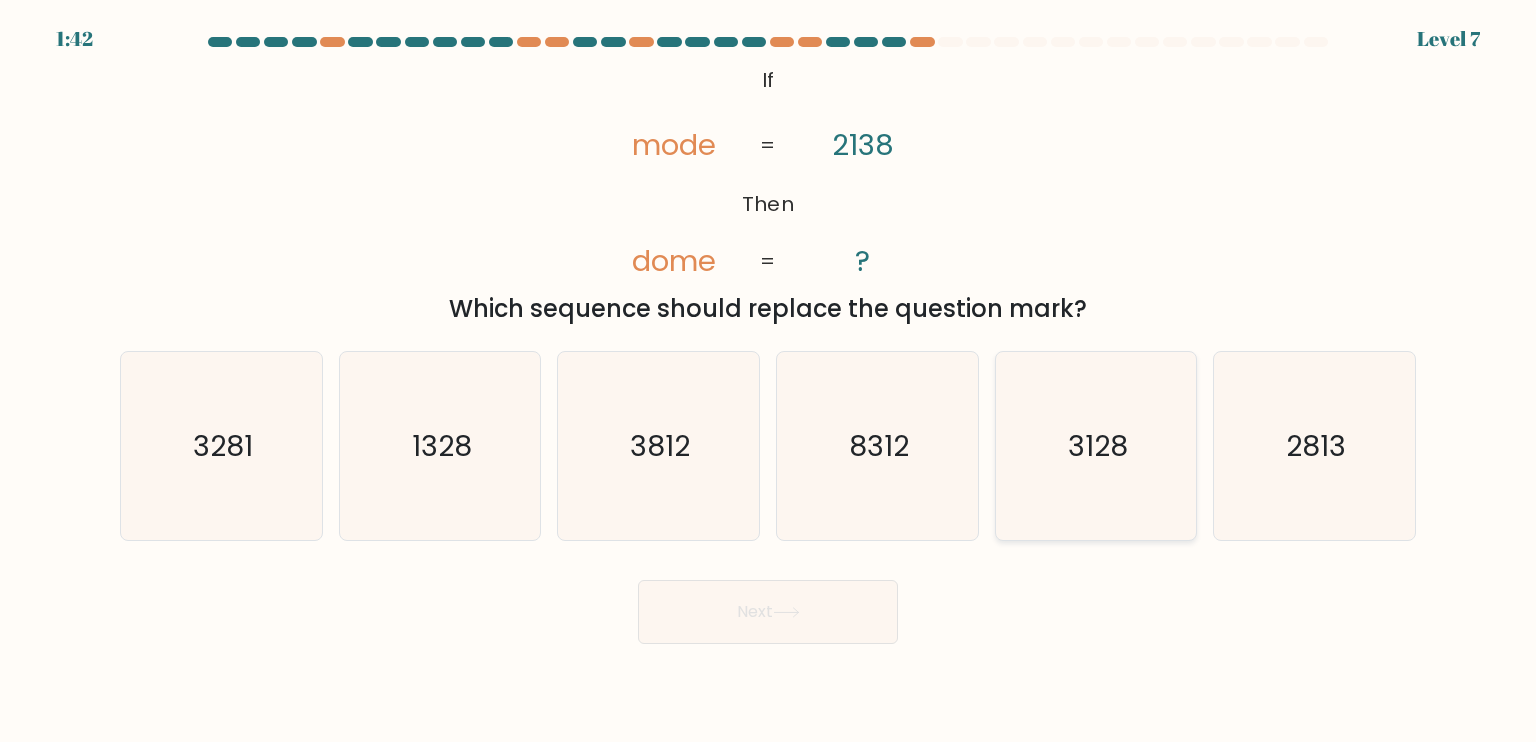 click on "3128" 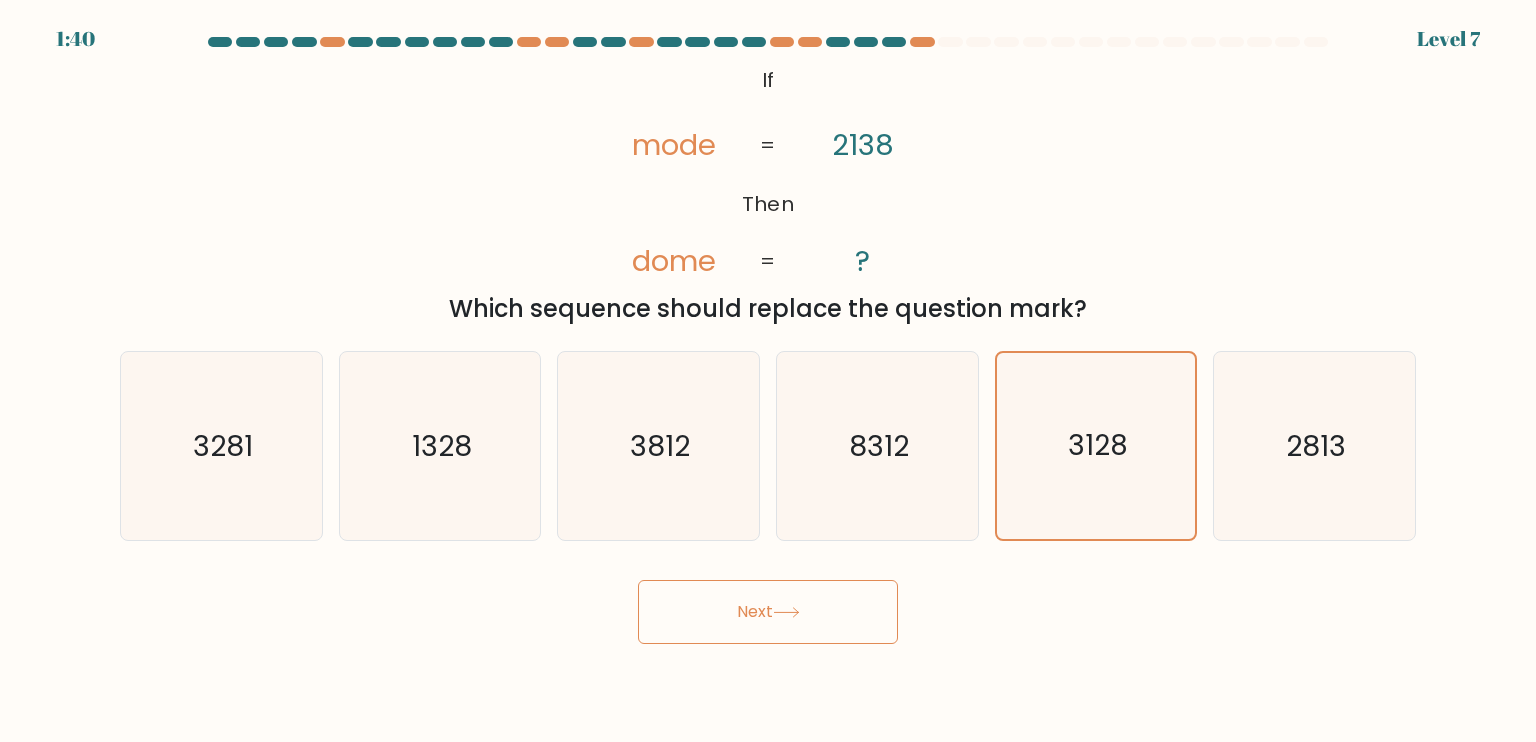 click 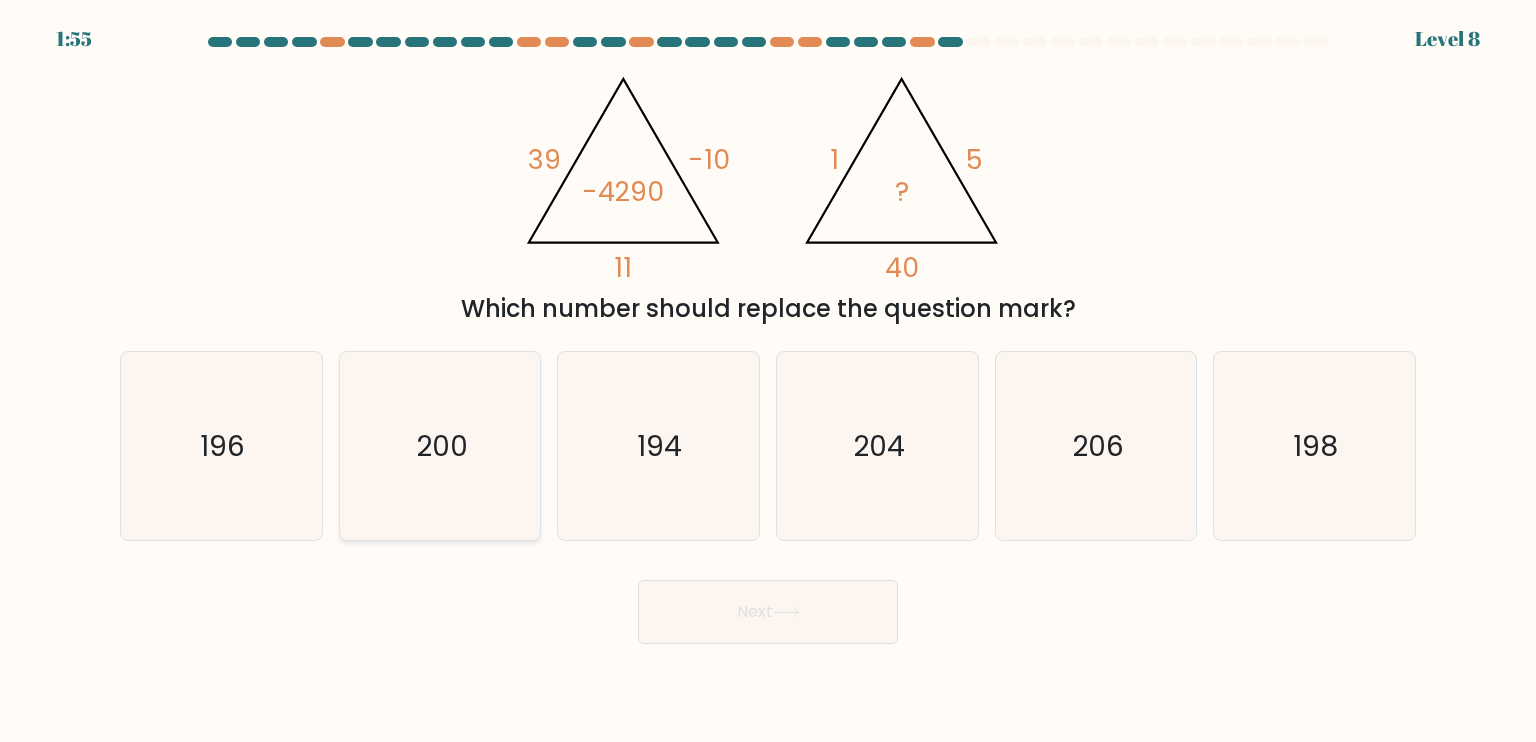 click on "200" 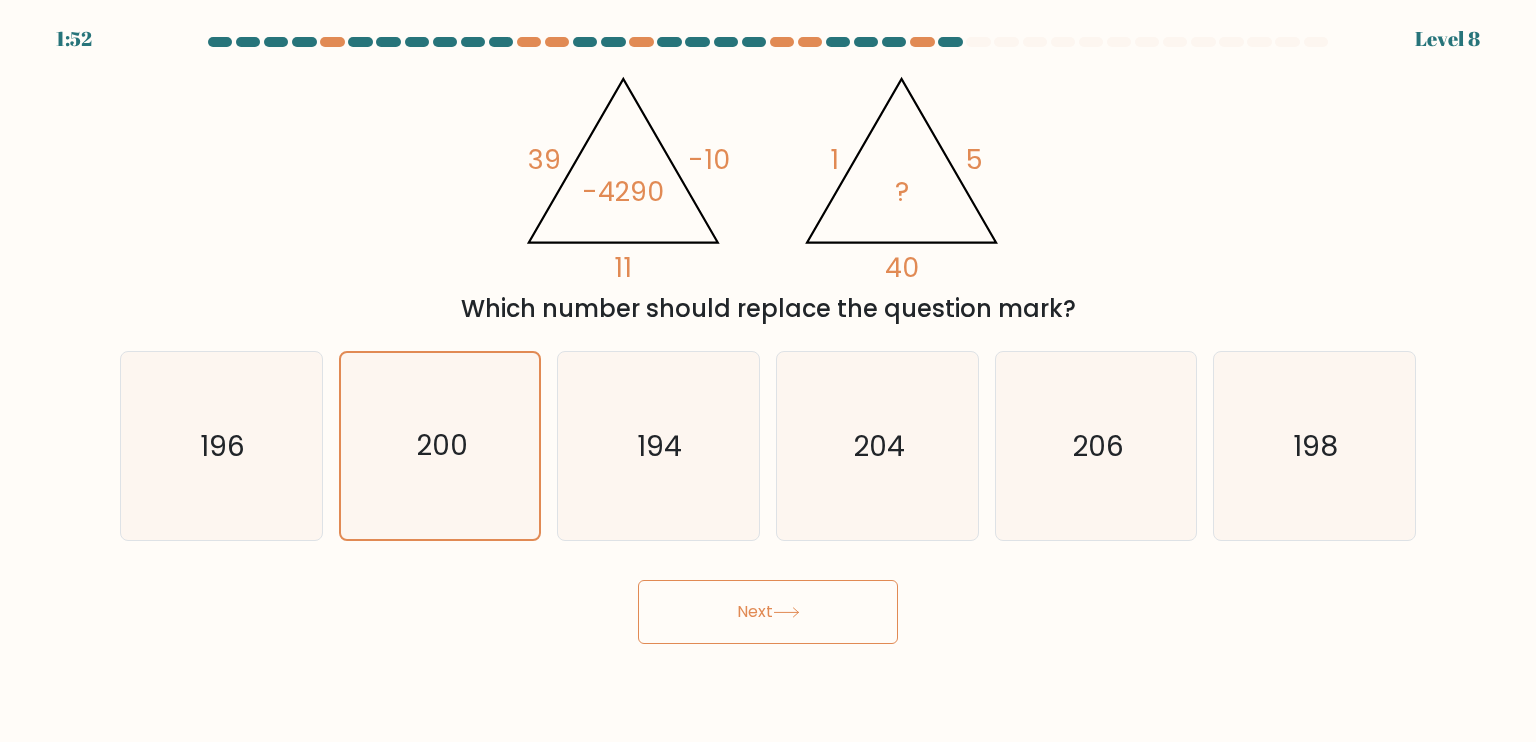 click on "Next" at bounding box center (768, 612) 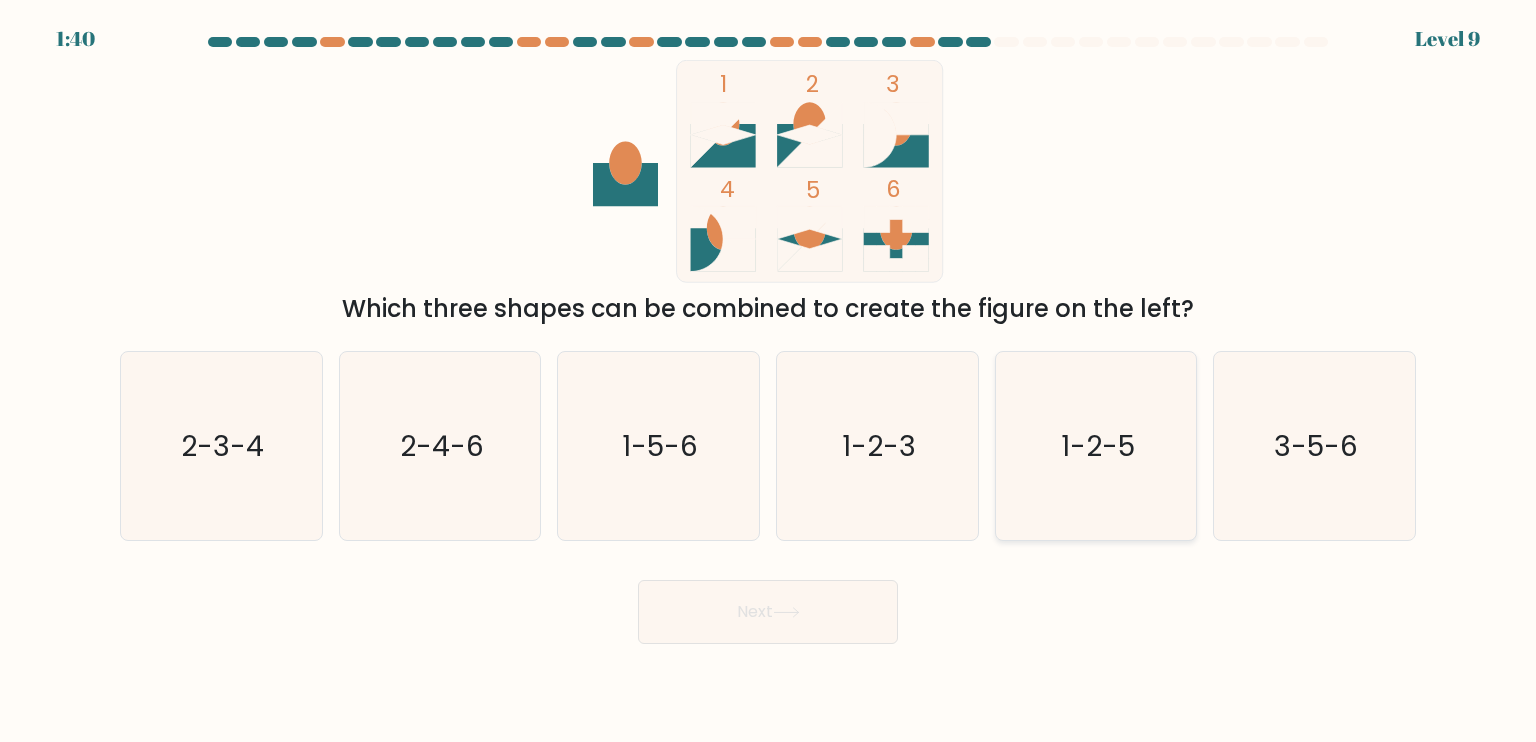 click on "1-2-5" 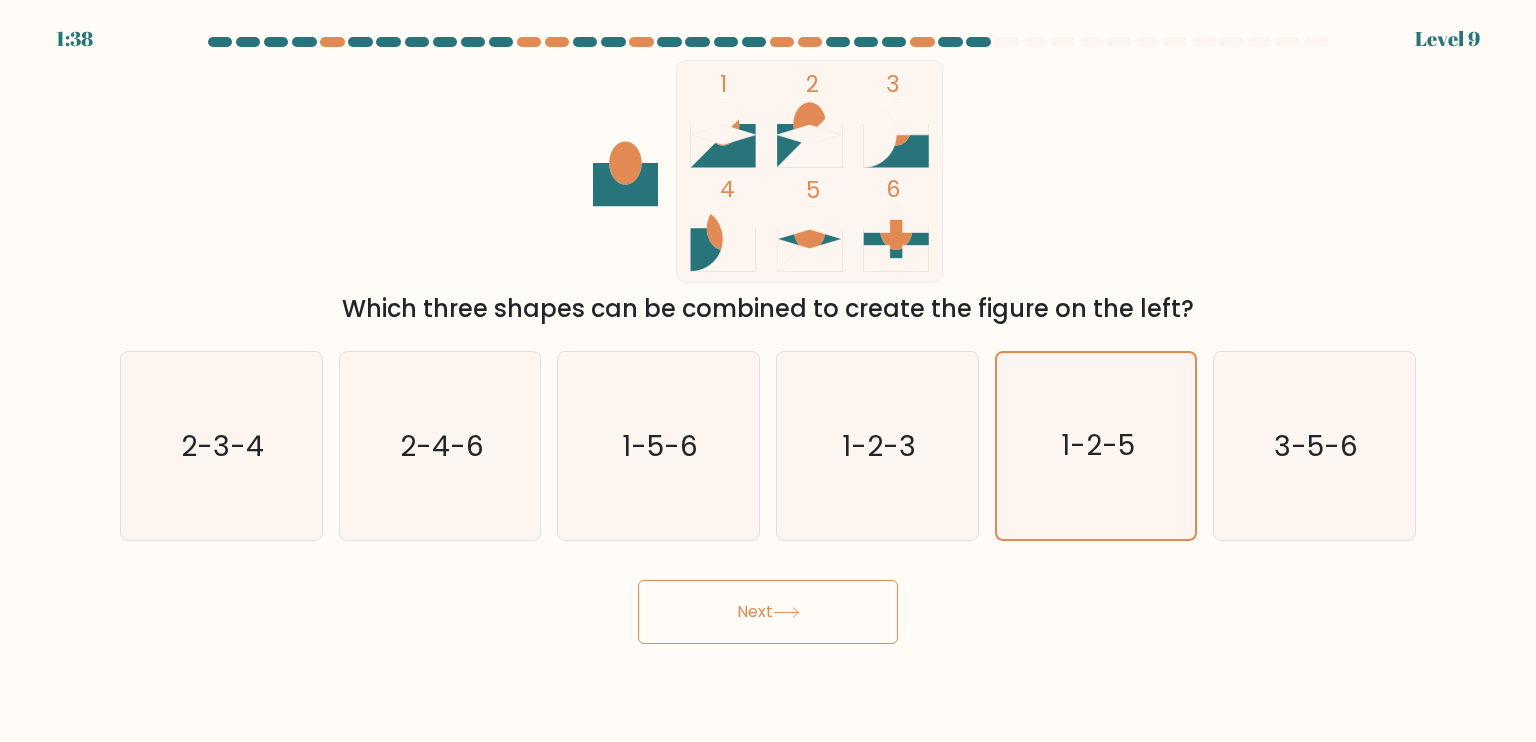 click on "Next" at bounding box center [768, 612] 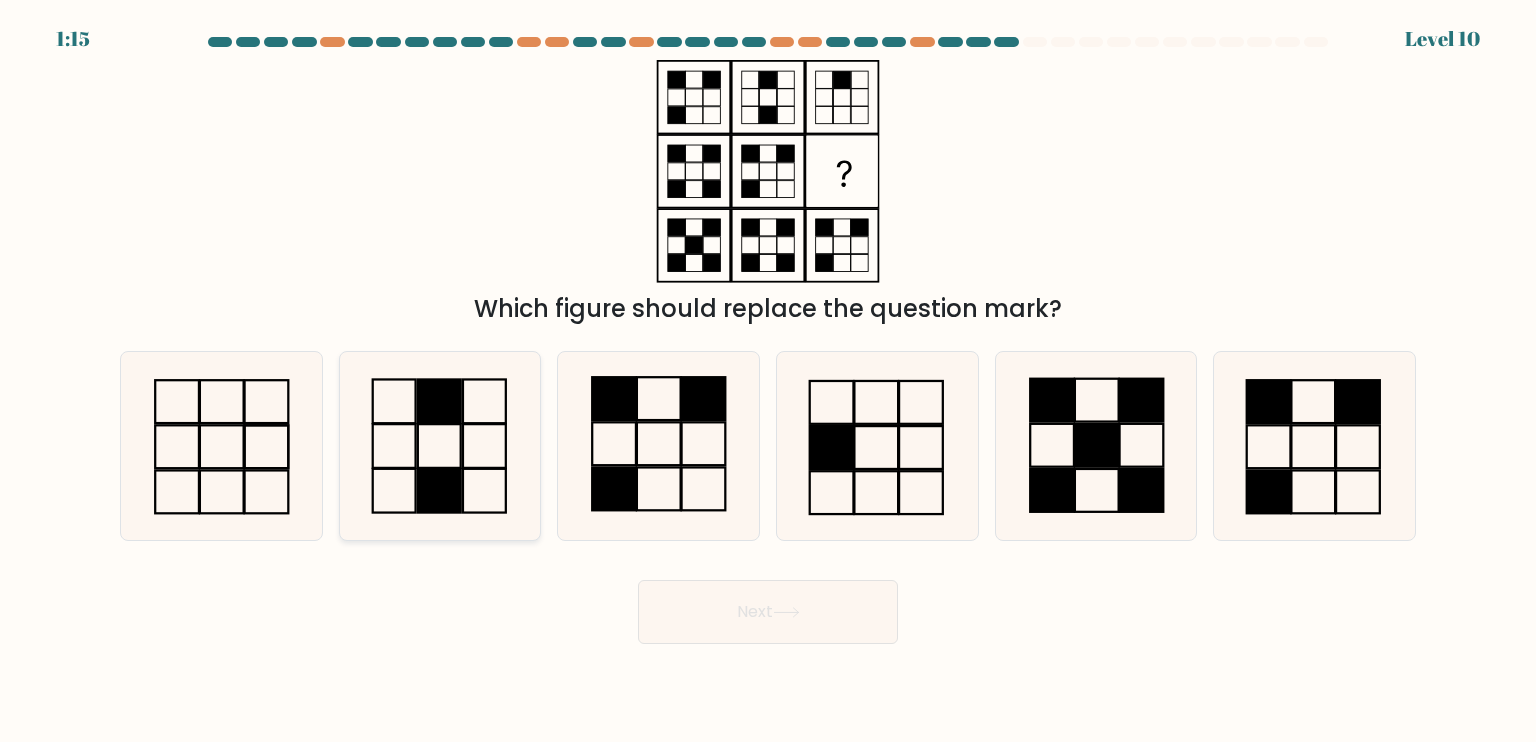 click 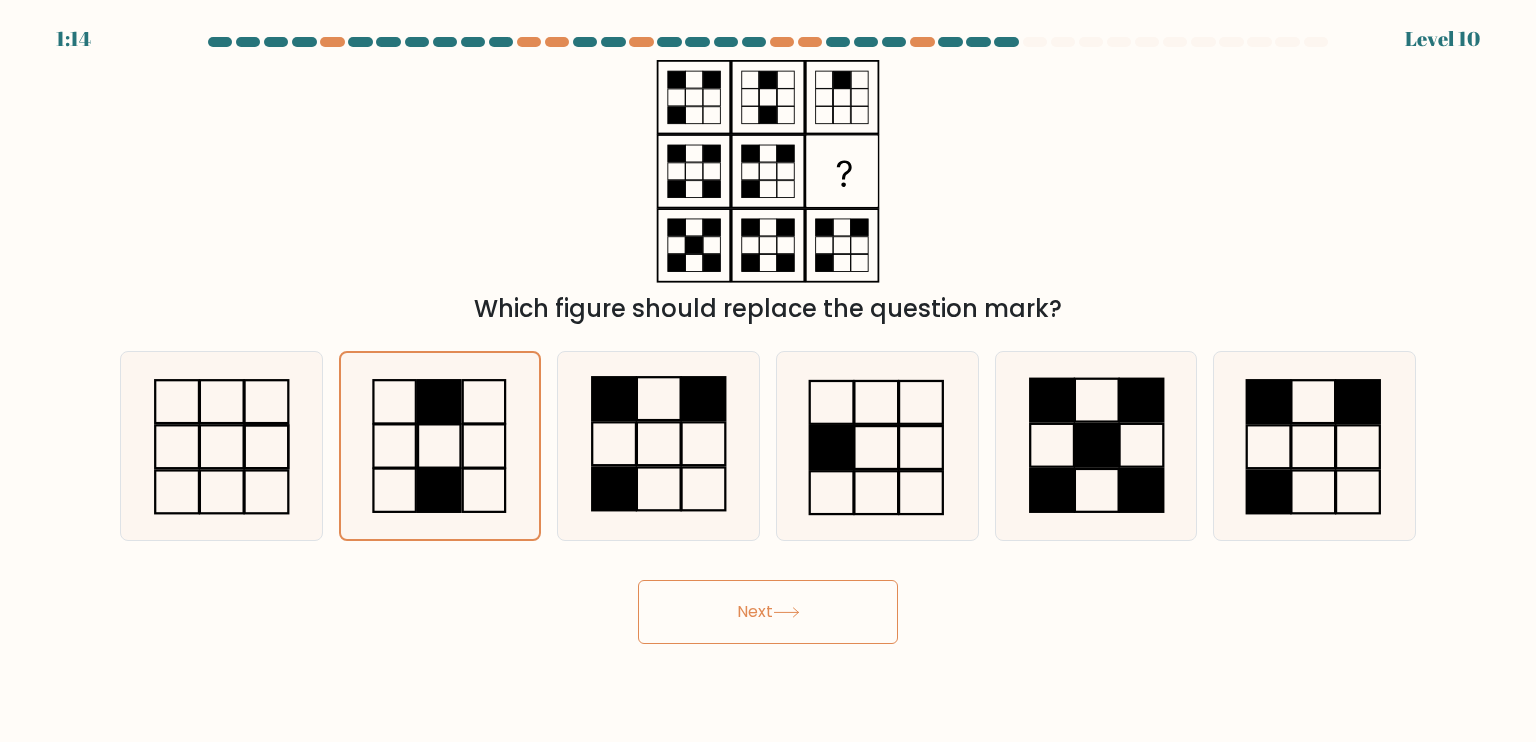 click on "Next" at bounding box center (768, 612) 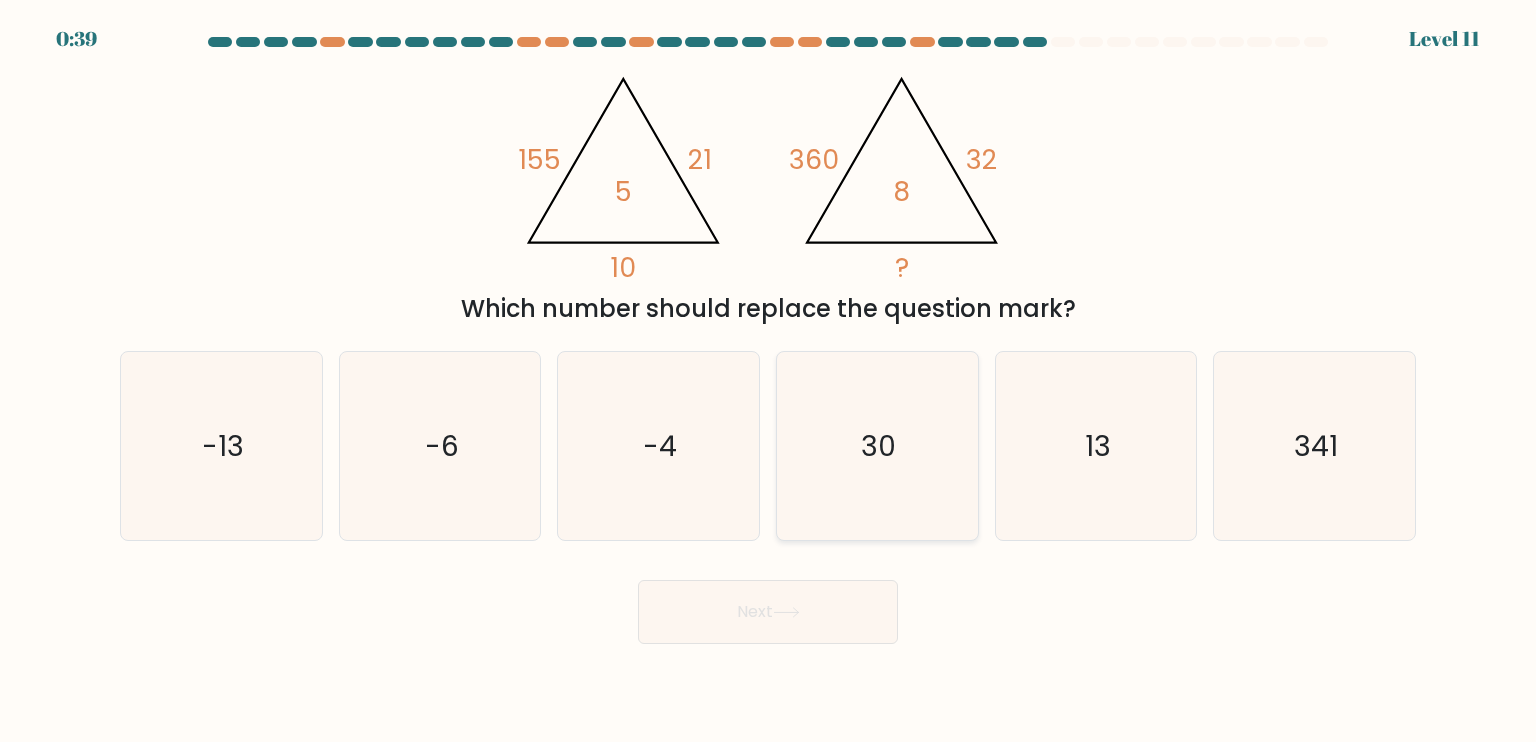 click on "30" 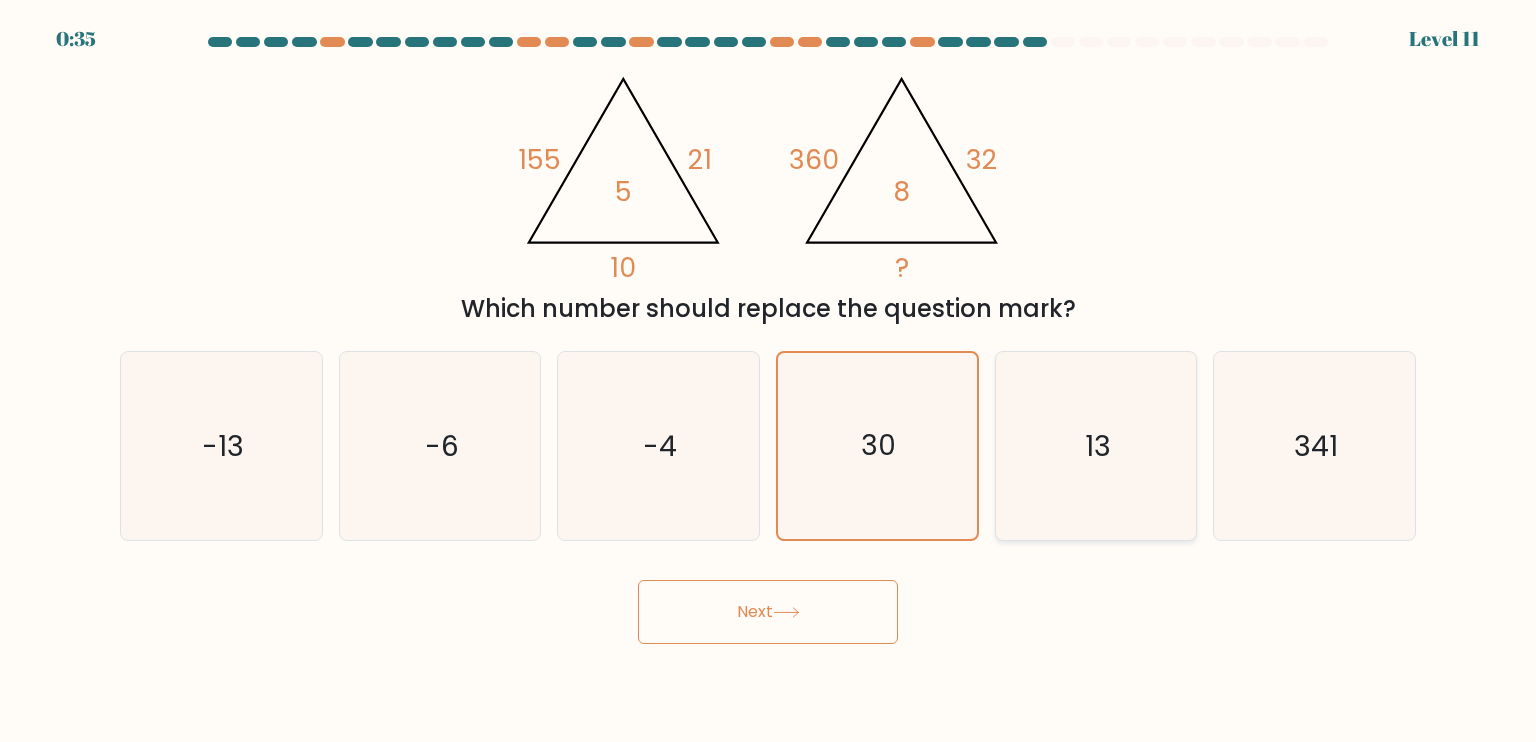 click on "13" 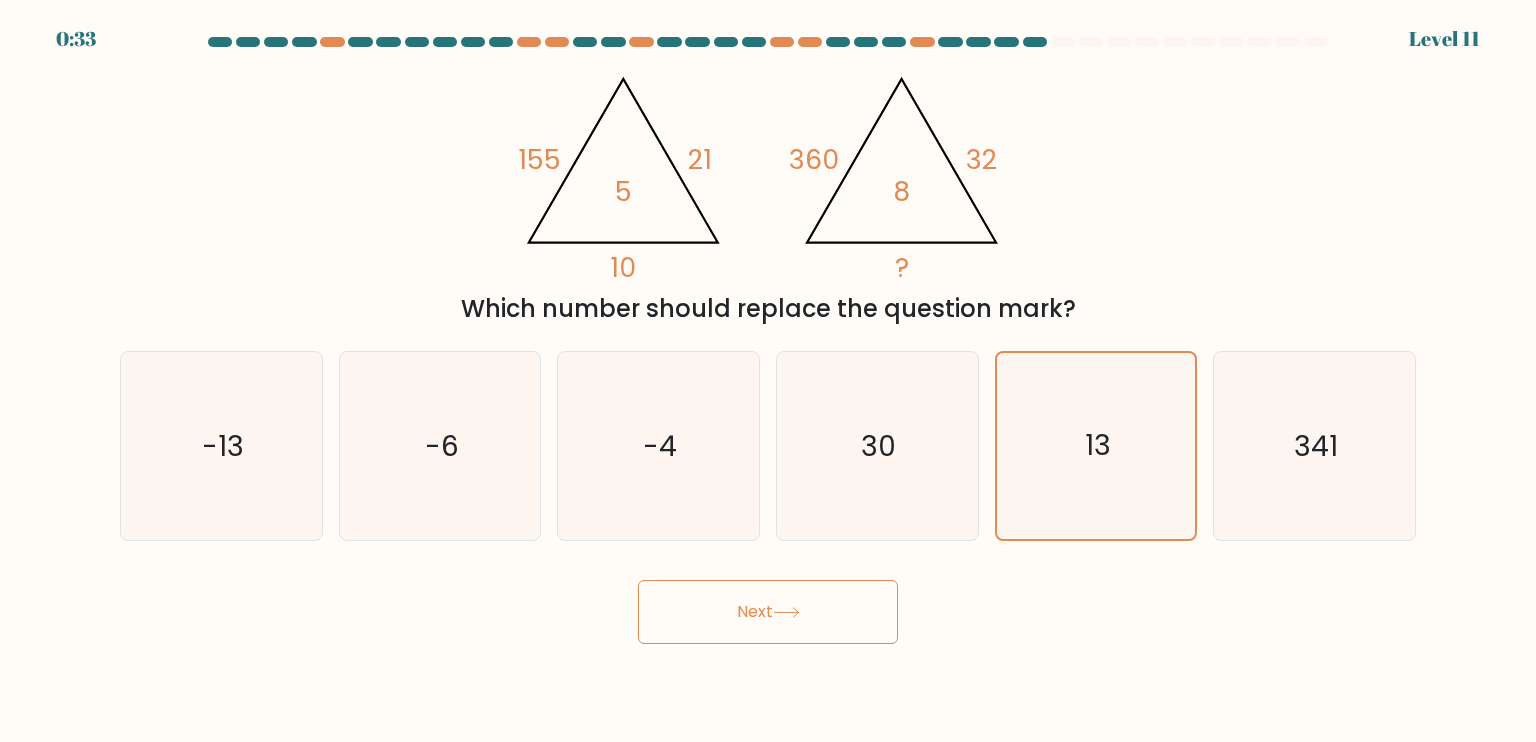 click on "Next" at bounding box center [768, 612] 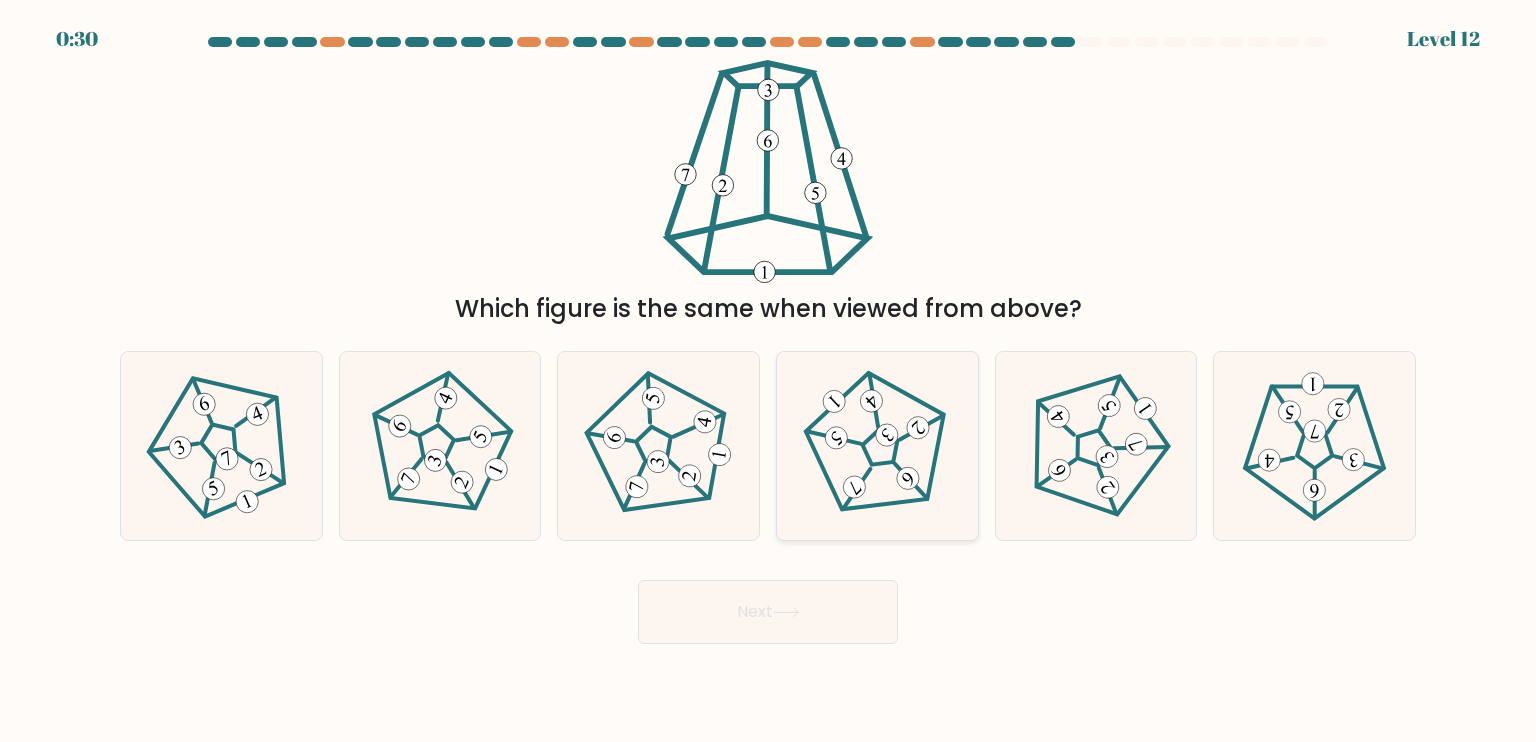 click 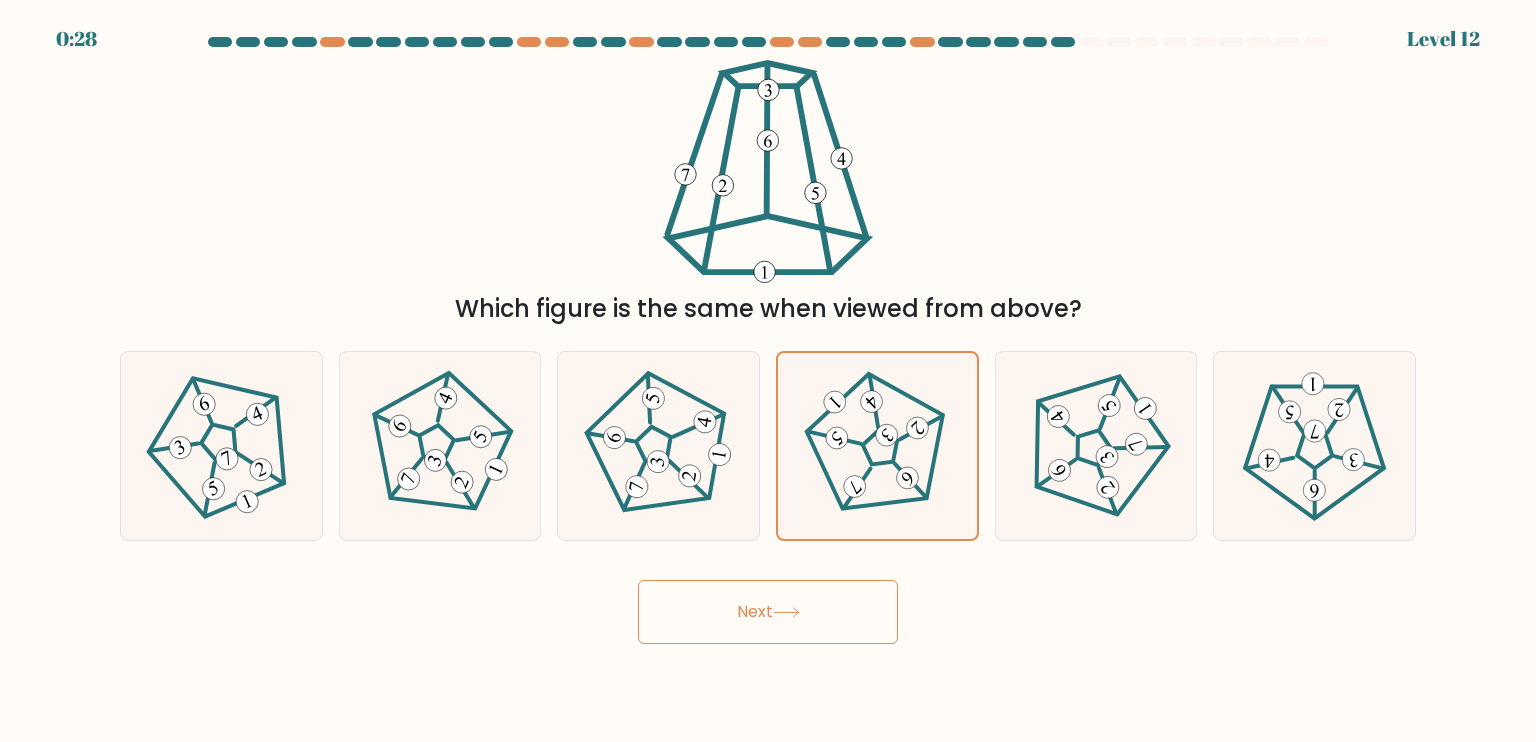 click on "Next" at bounding box center [768, 612] 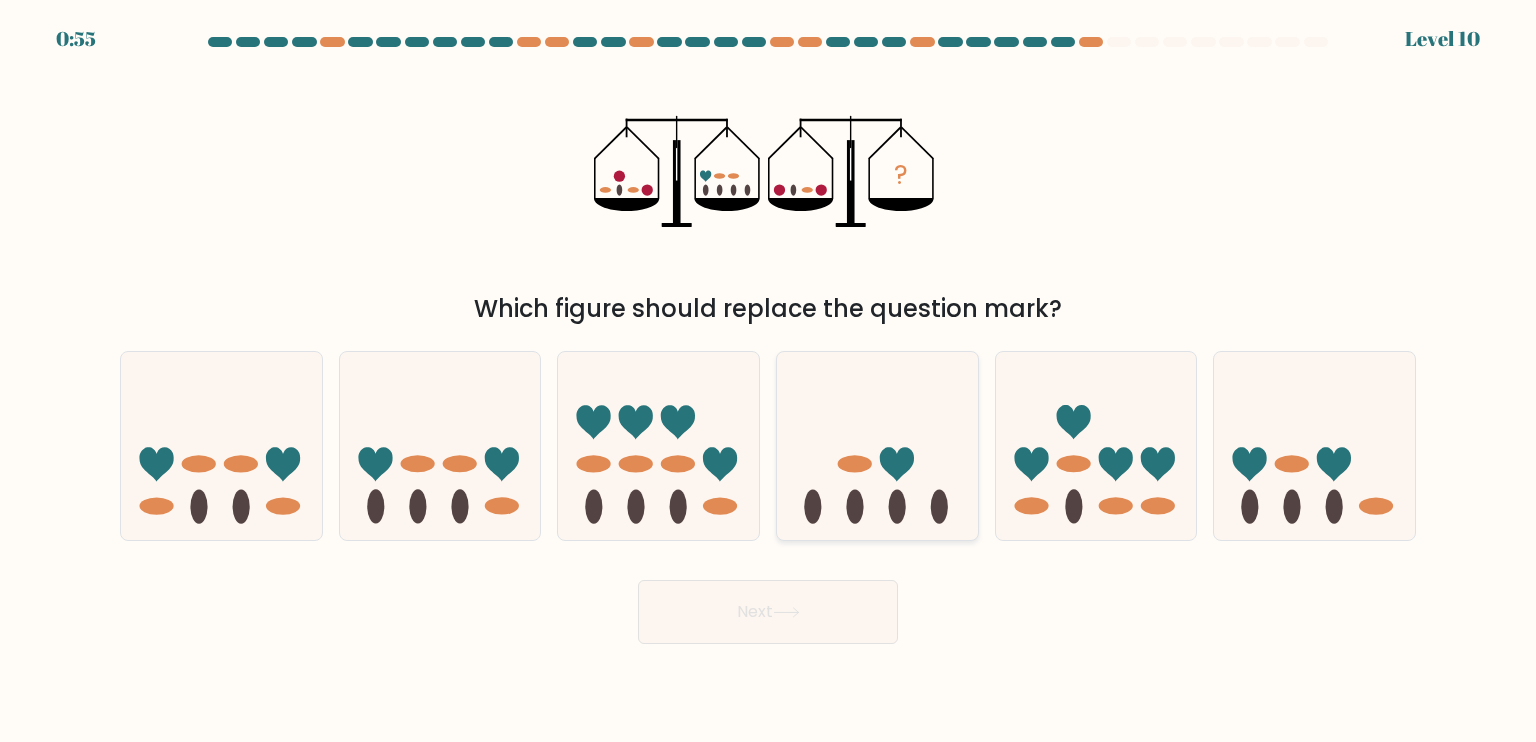 click 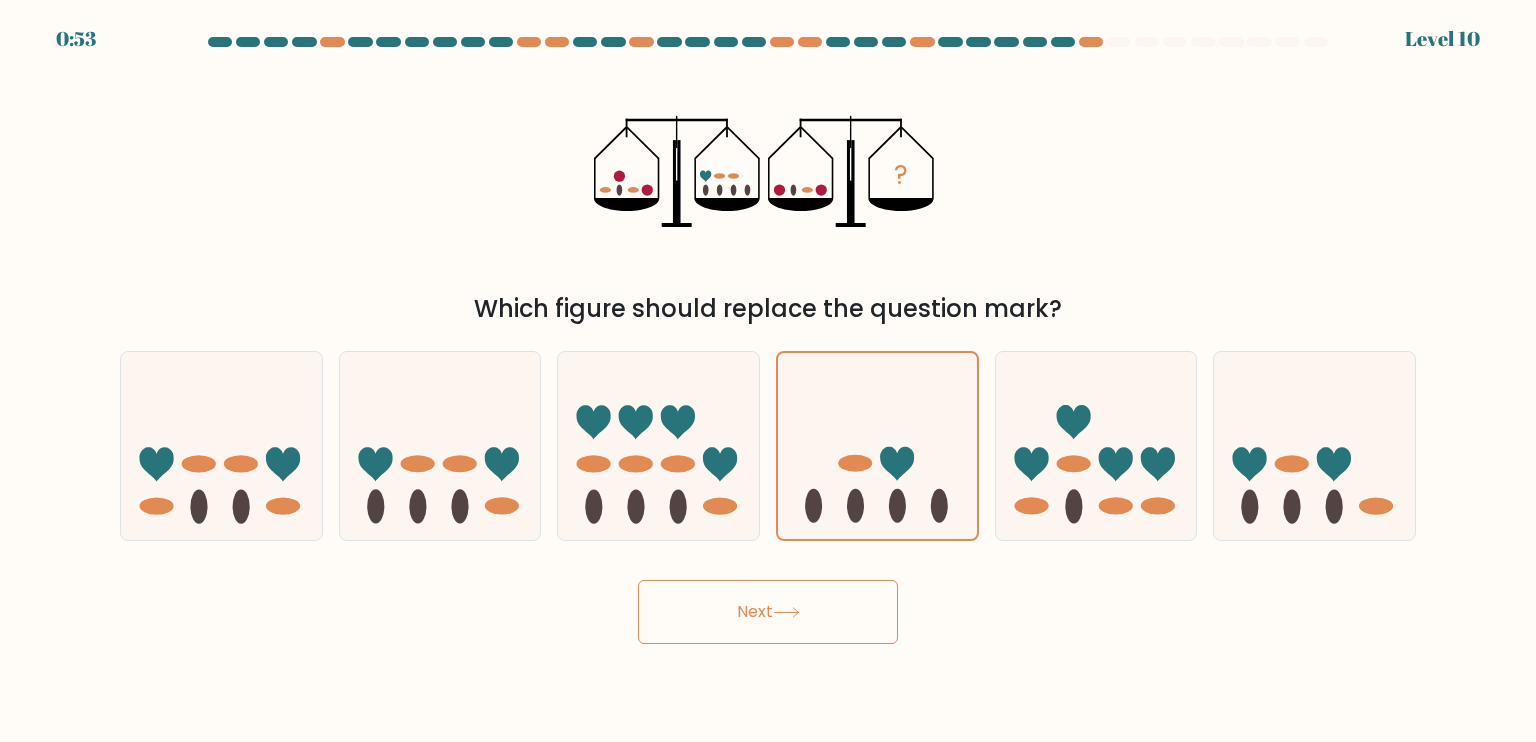 click on "Next" at bounding box center [768, 612] 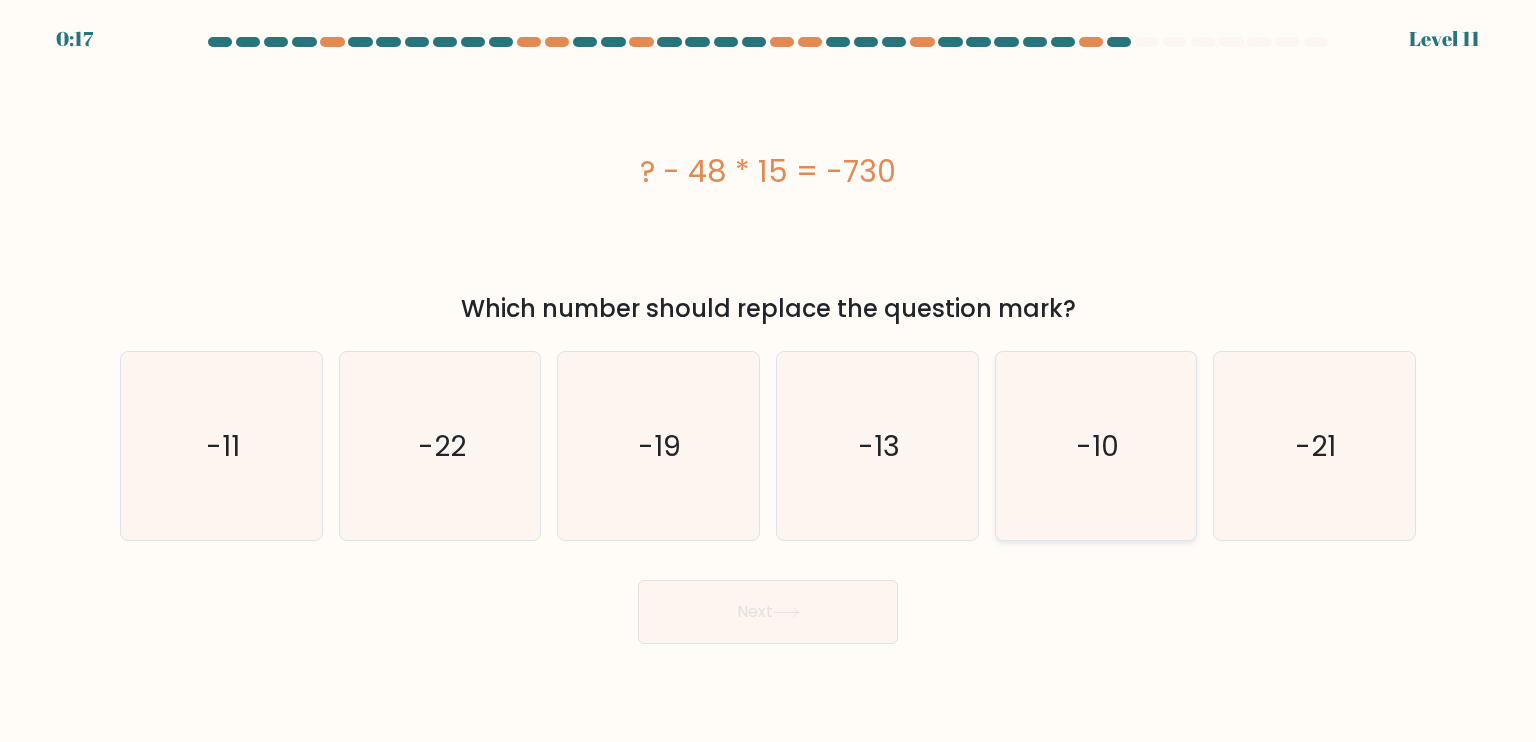 click on "-10" 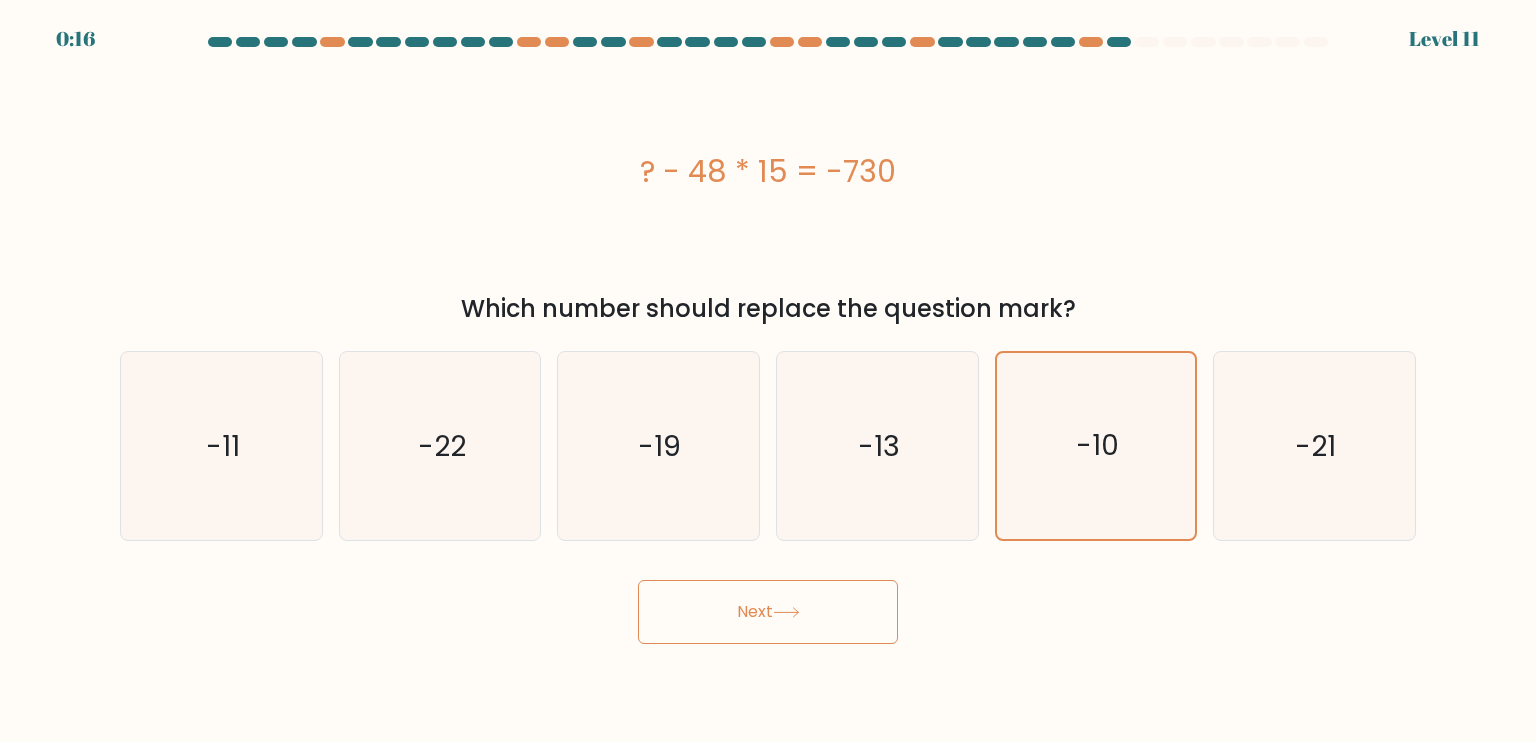 click on "Next" at bounding box center [768, 612] 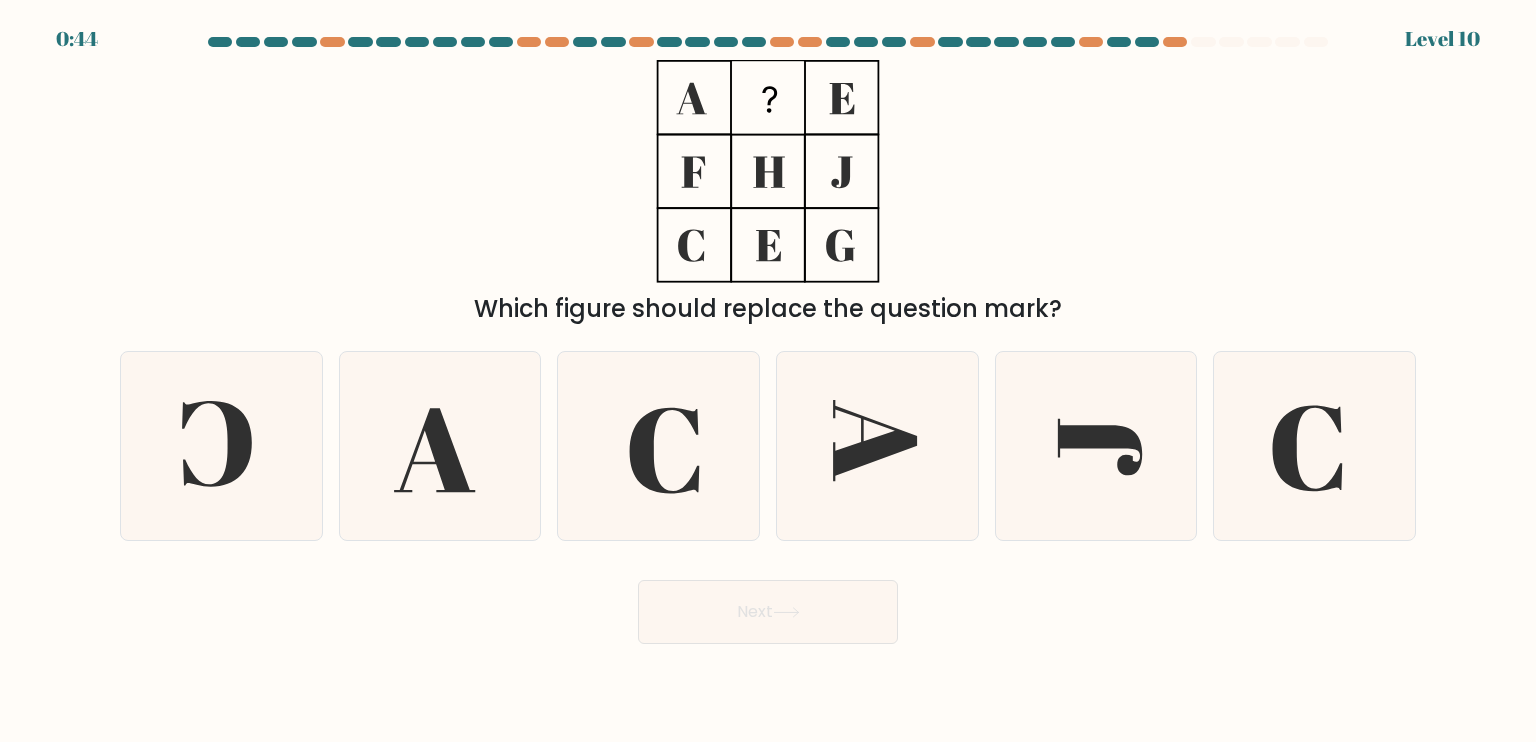 scroll, scrollTop: 0, scrollLeft: 0, axis: both 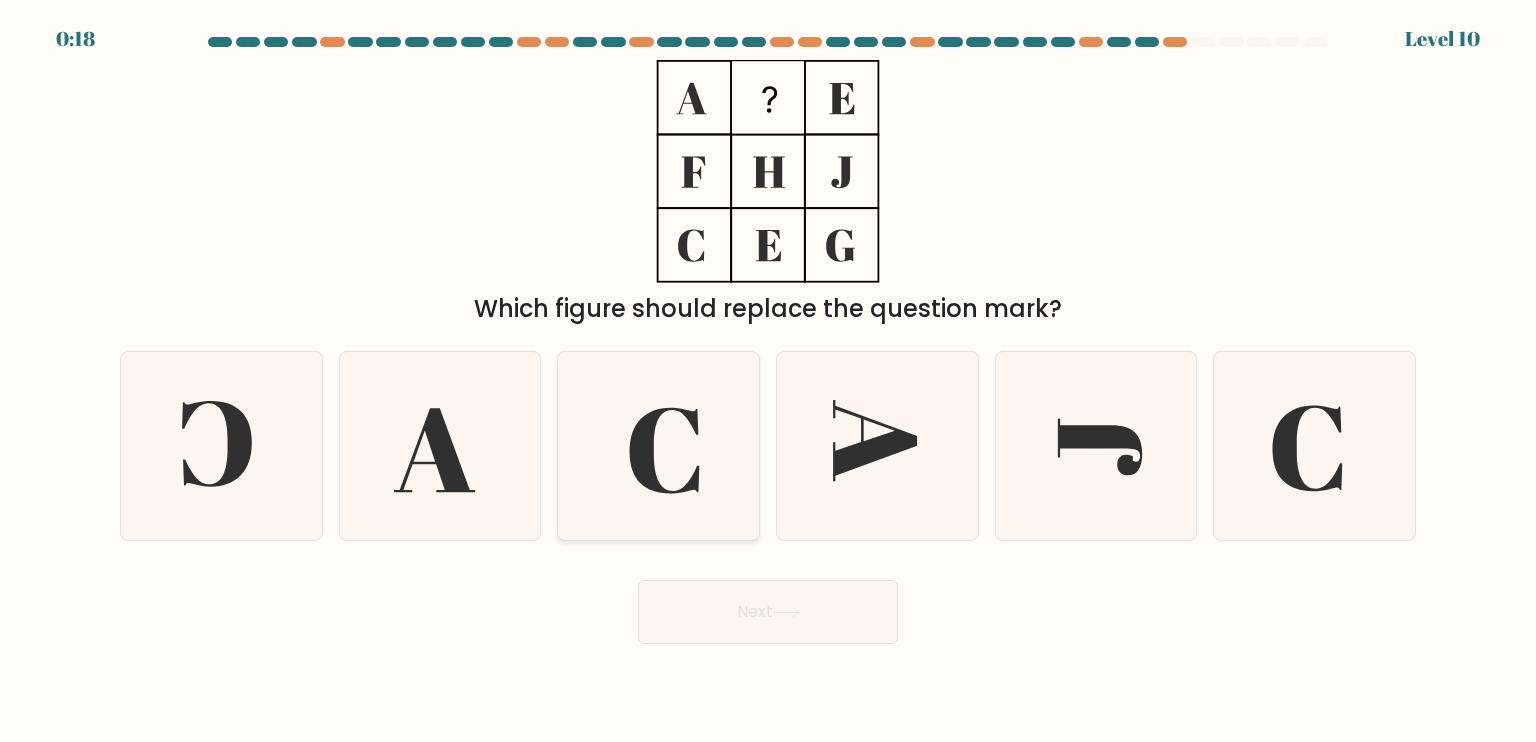 click 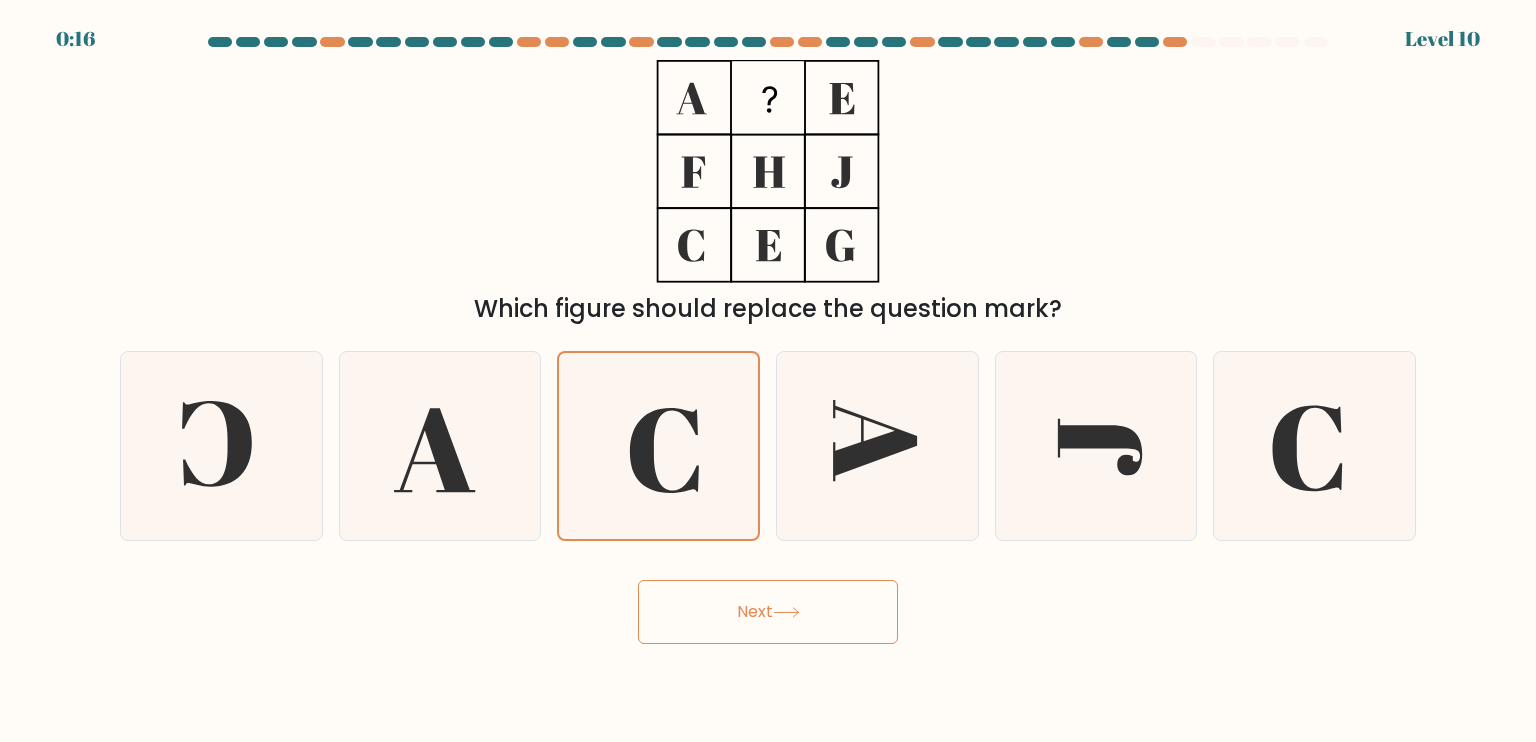 click on "Next" at bounding box center (768, 612) 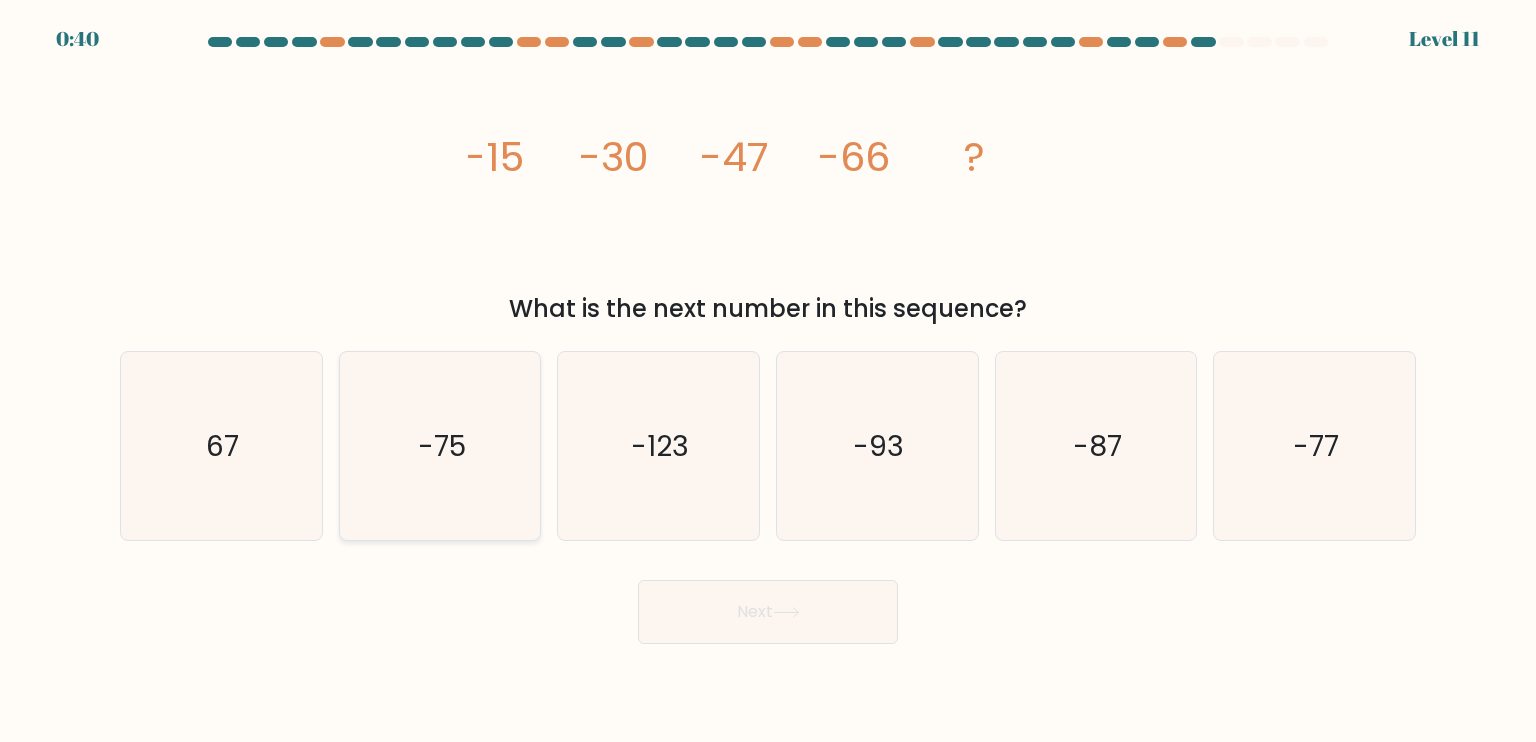 click on "-75" 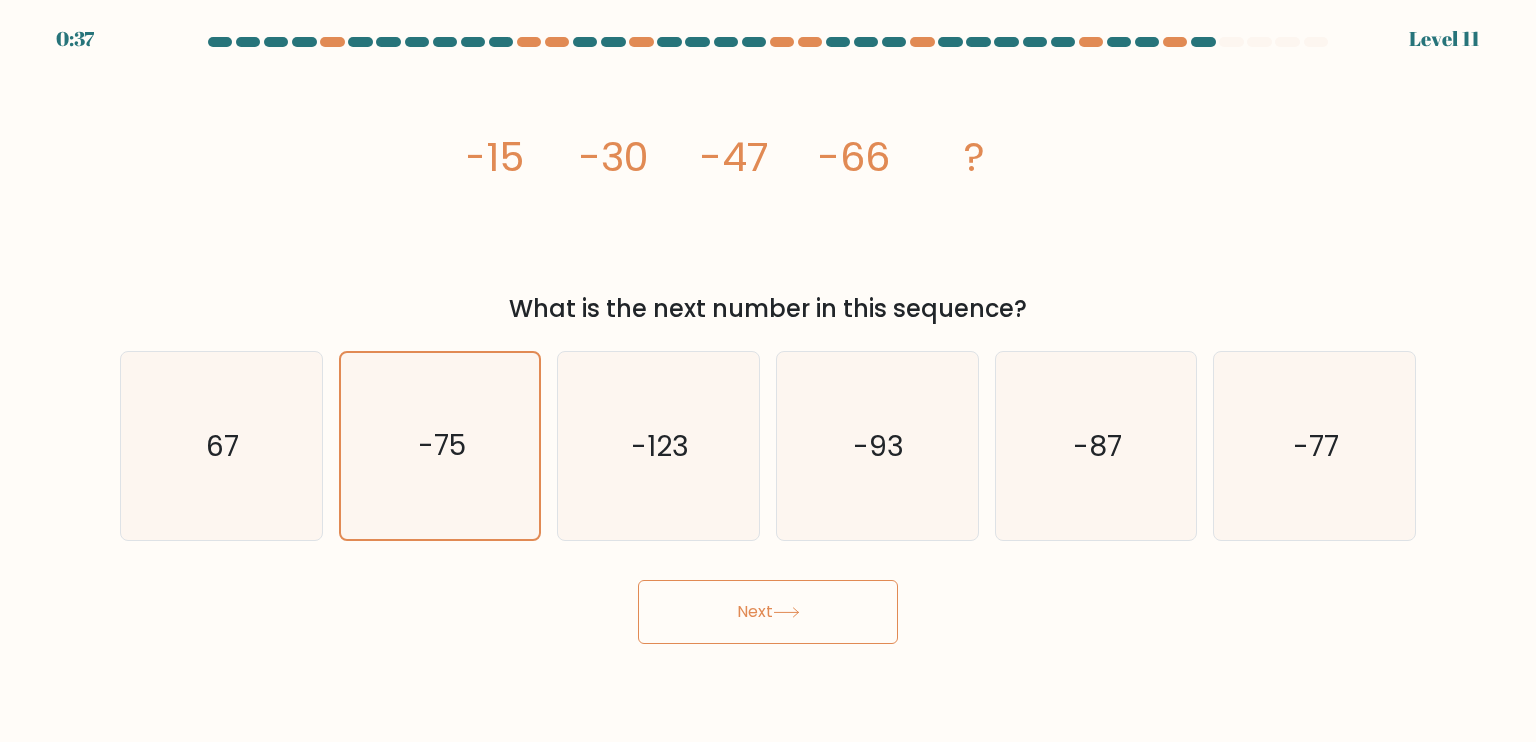 click on "Next" at bounding box center (768, 612) 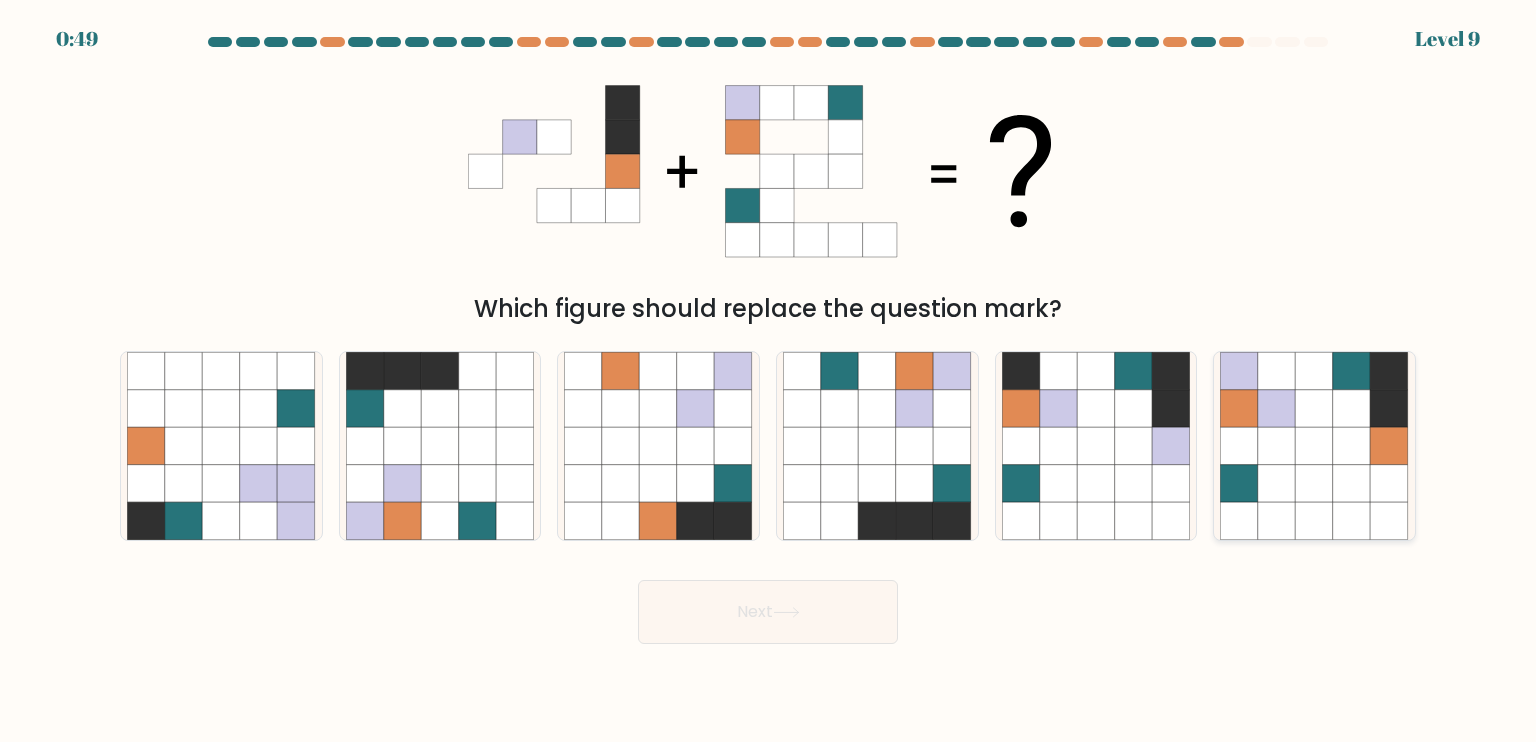 click 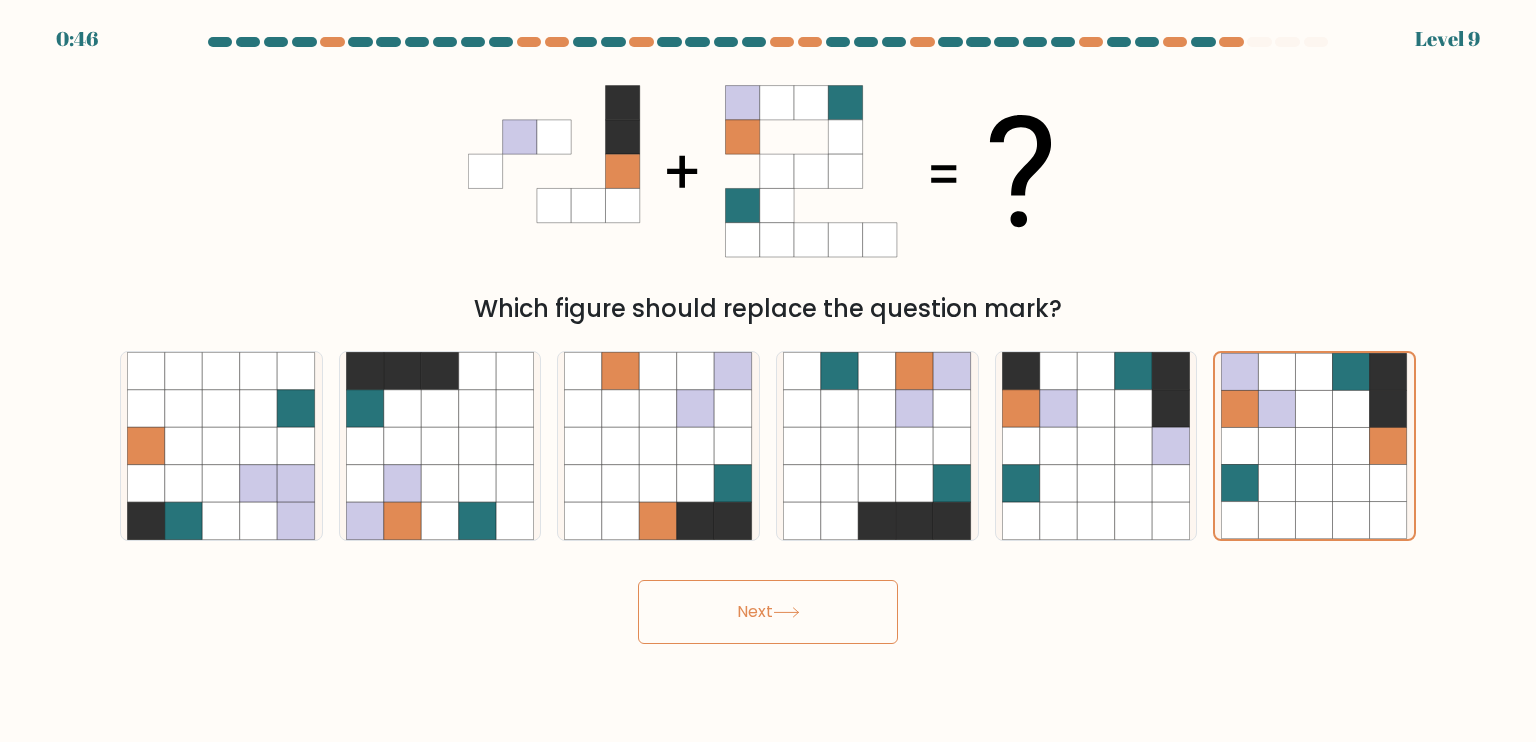 click on "Next" at bounding box center (768, 612) 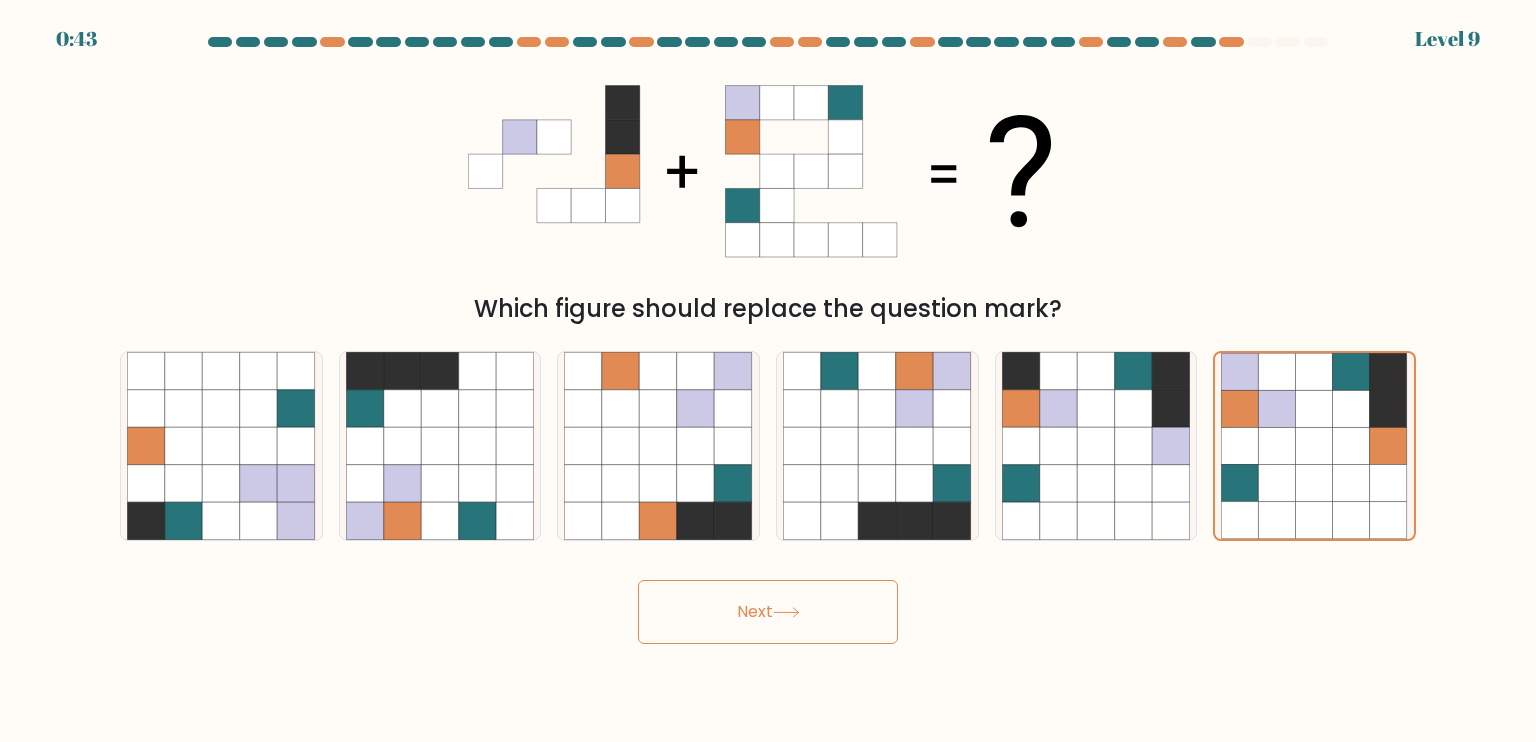 click 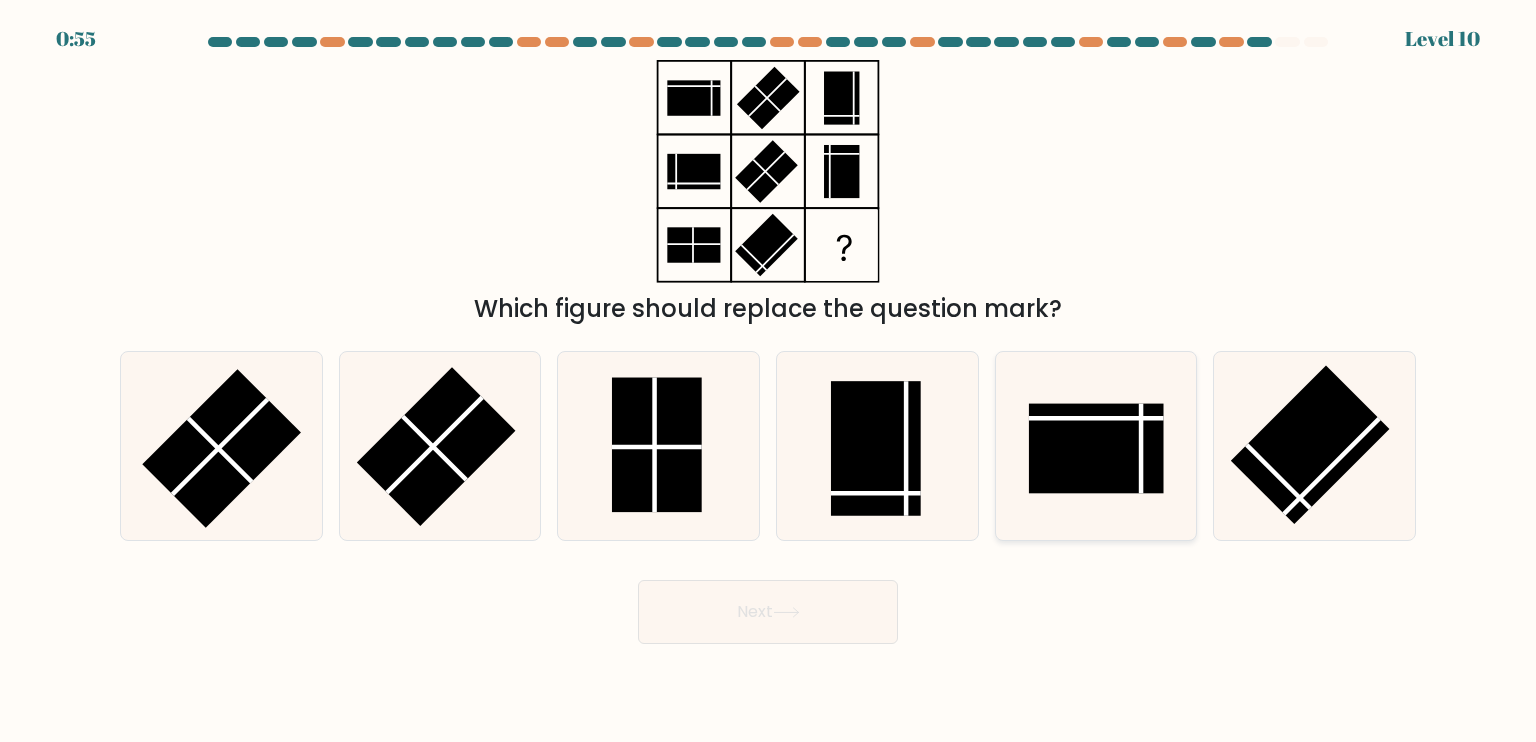 click 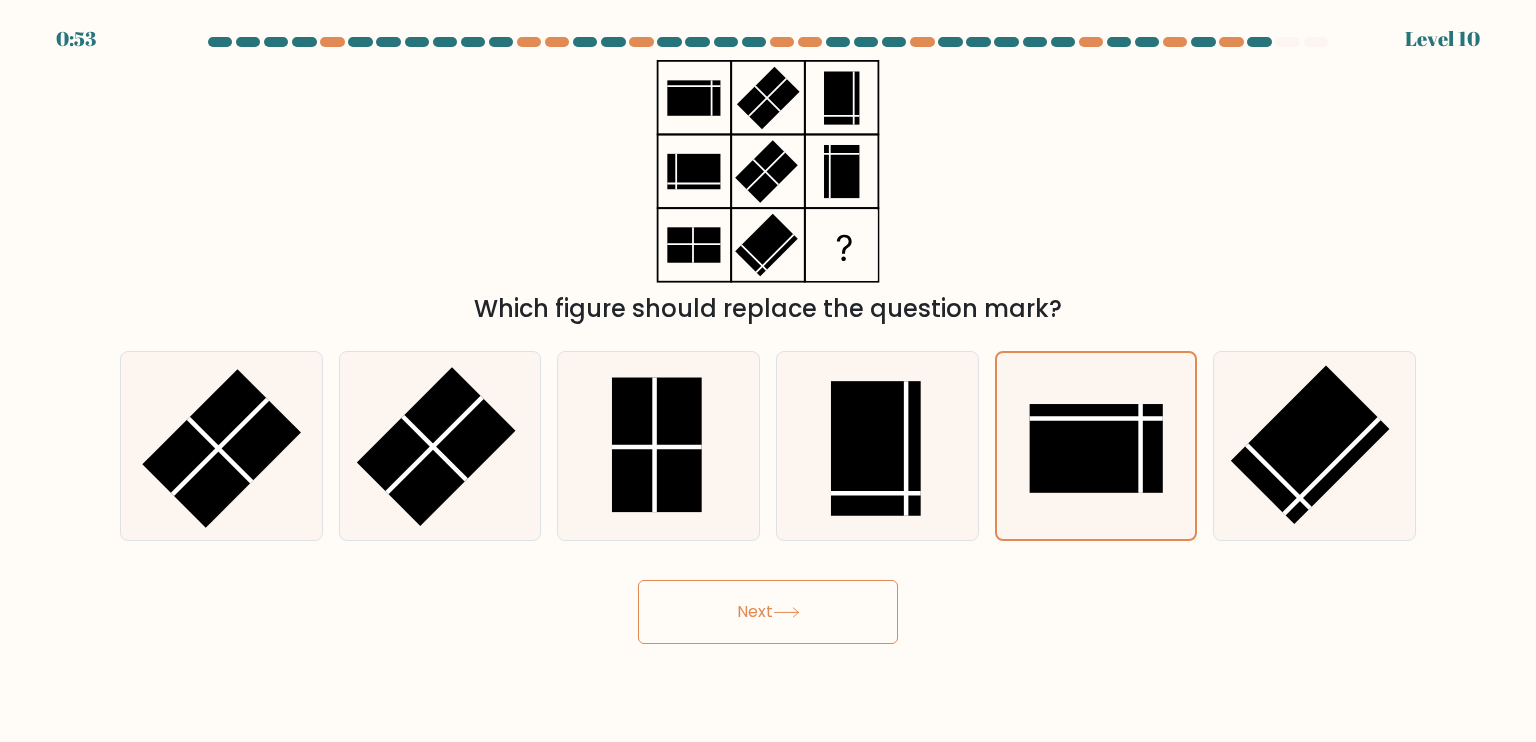 click on "Next" at bounding box center (768, 612) 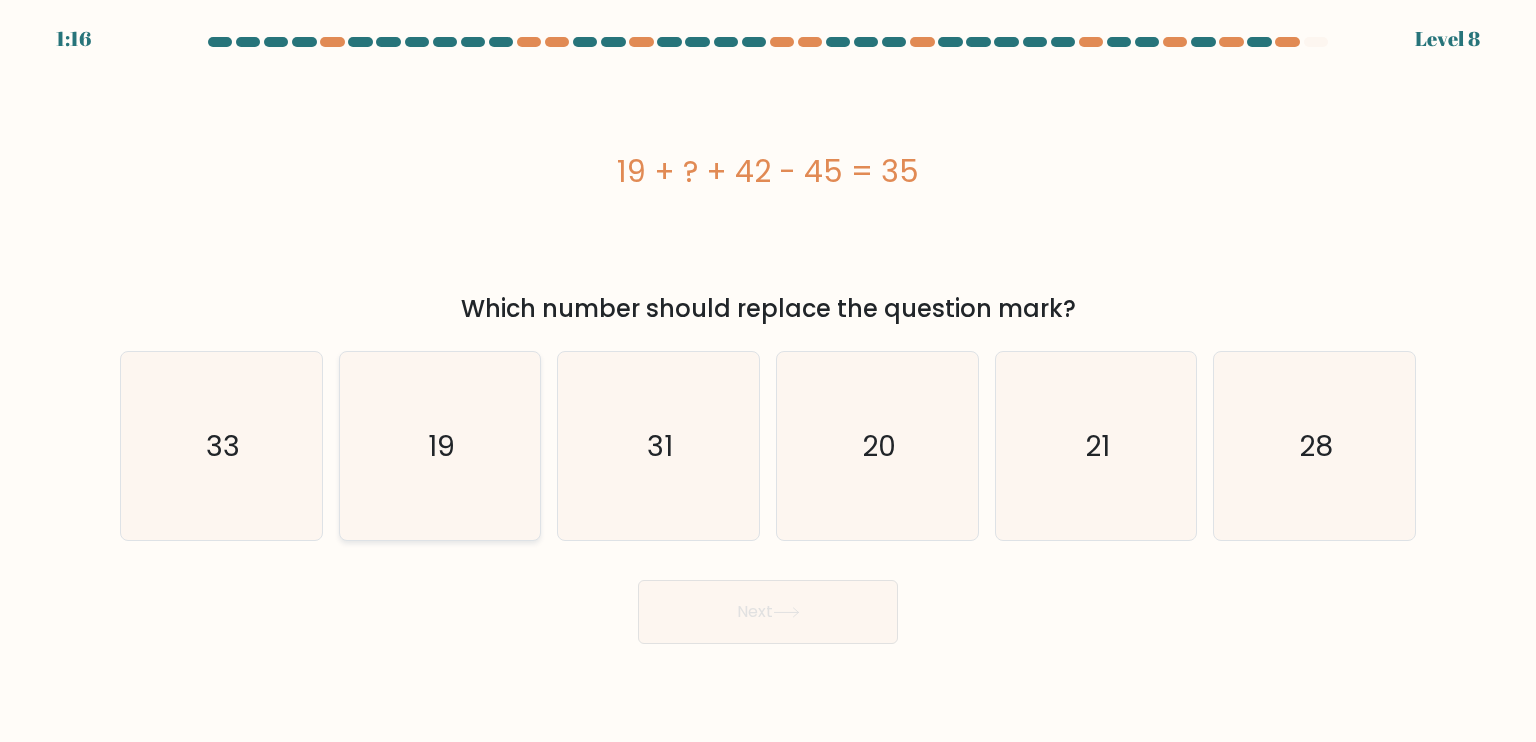click on "19" 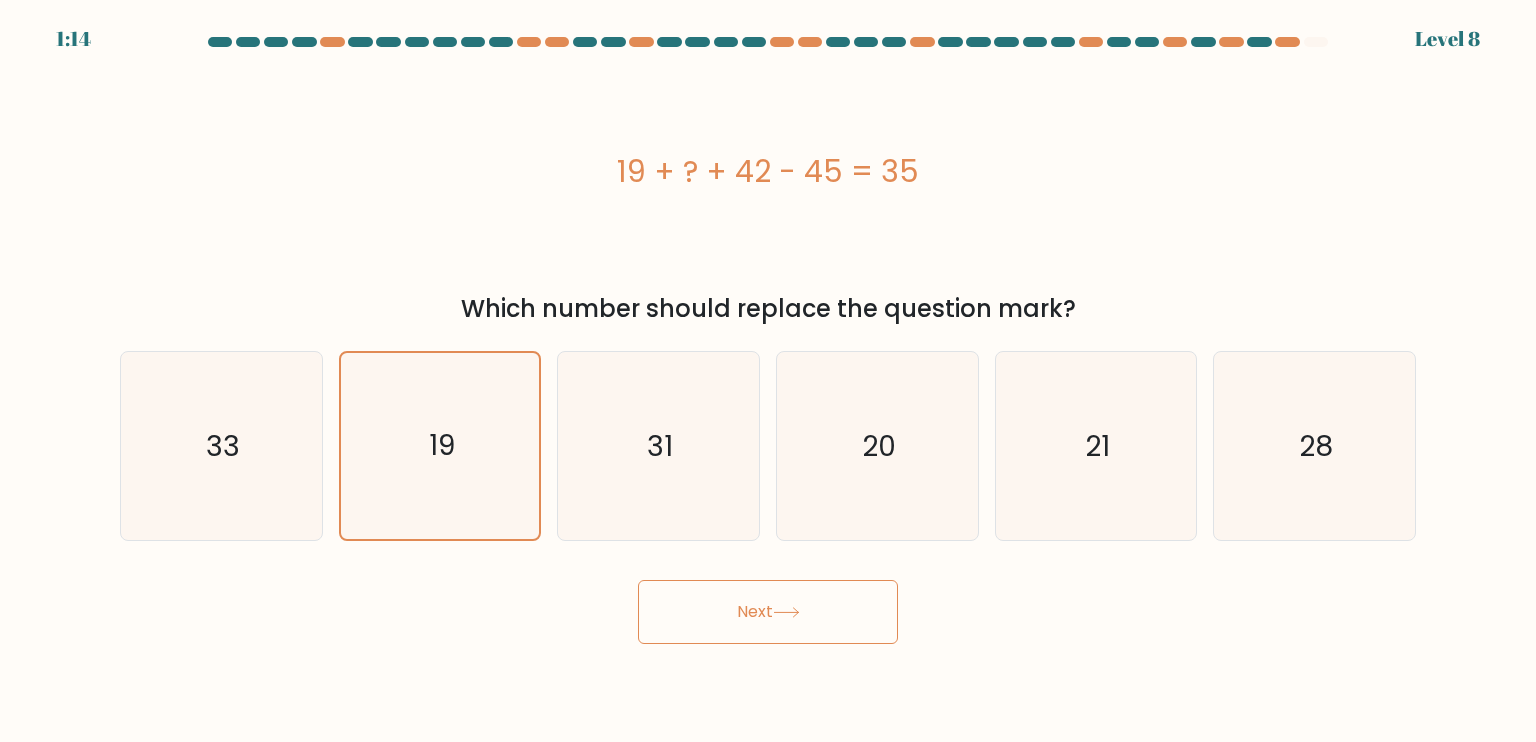 click 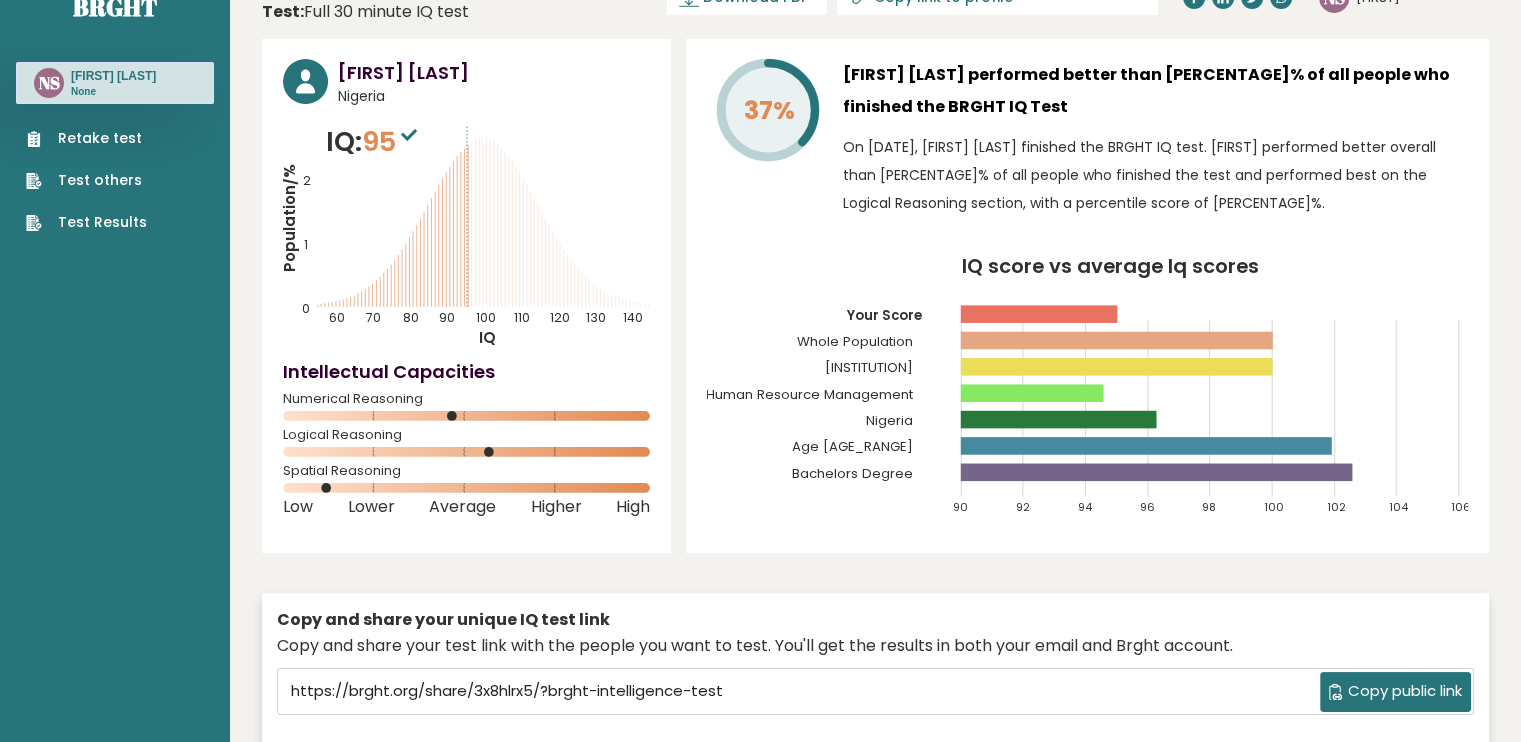 scroll, scrollTop: 0, scrollLeft: 0, axis: both 